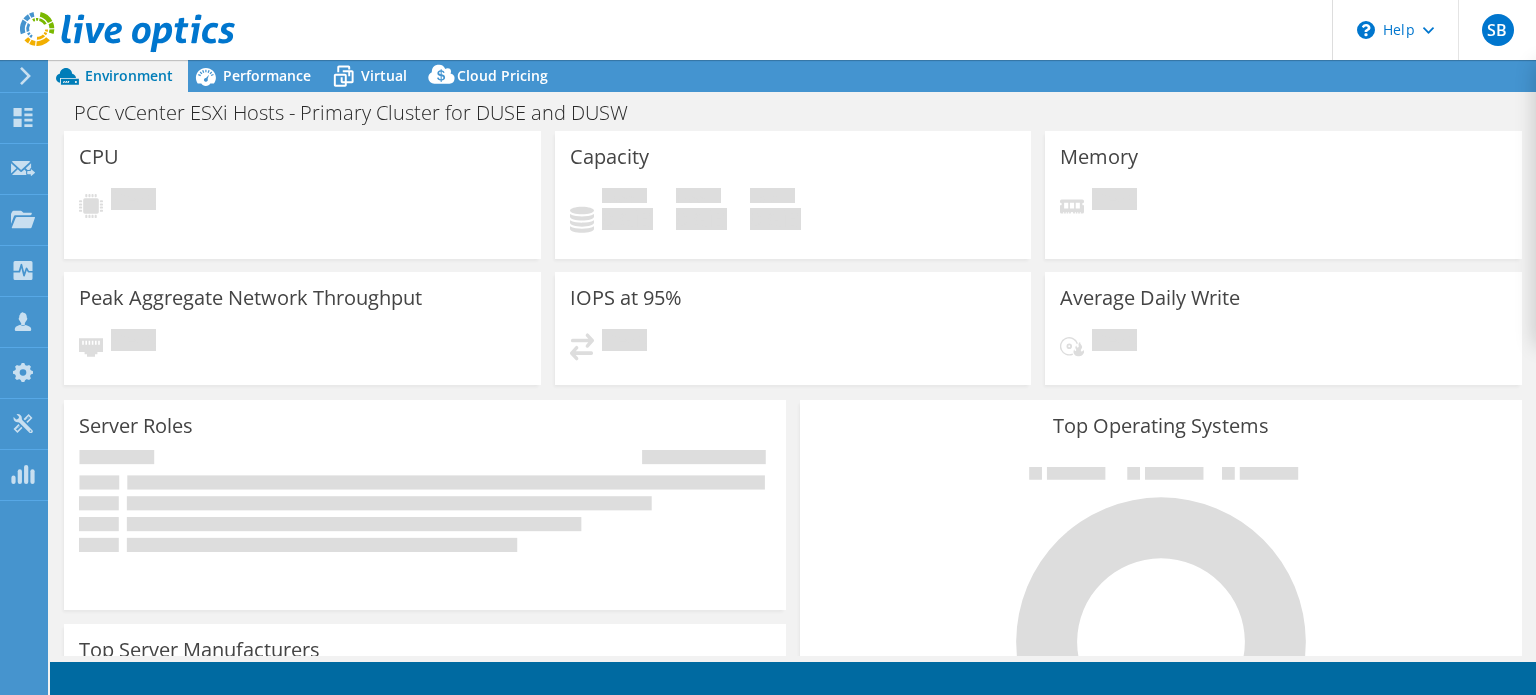 scroll, scrollTop: 0, scrollLeft: 0, axis: both 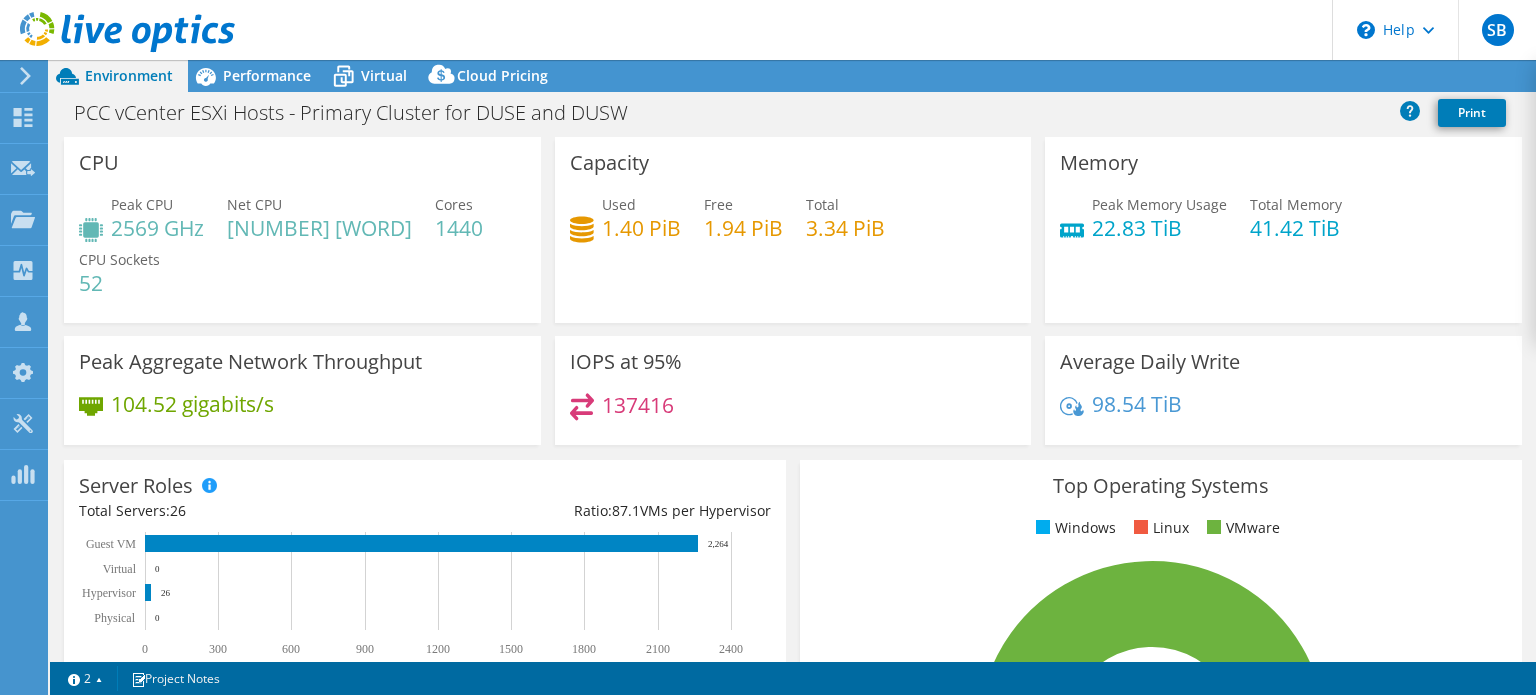 select on "USEast" 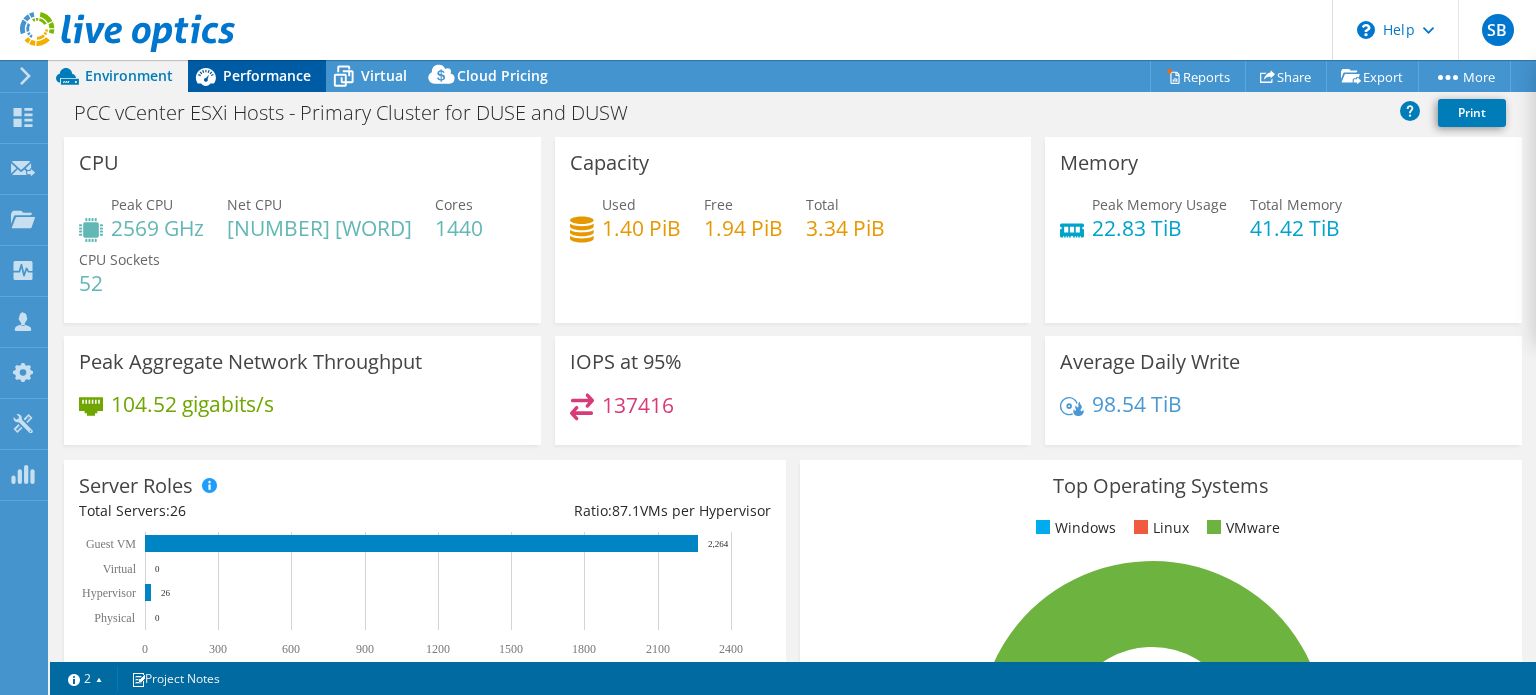 click on "Performance" at bounding box center (257, 76) 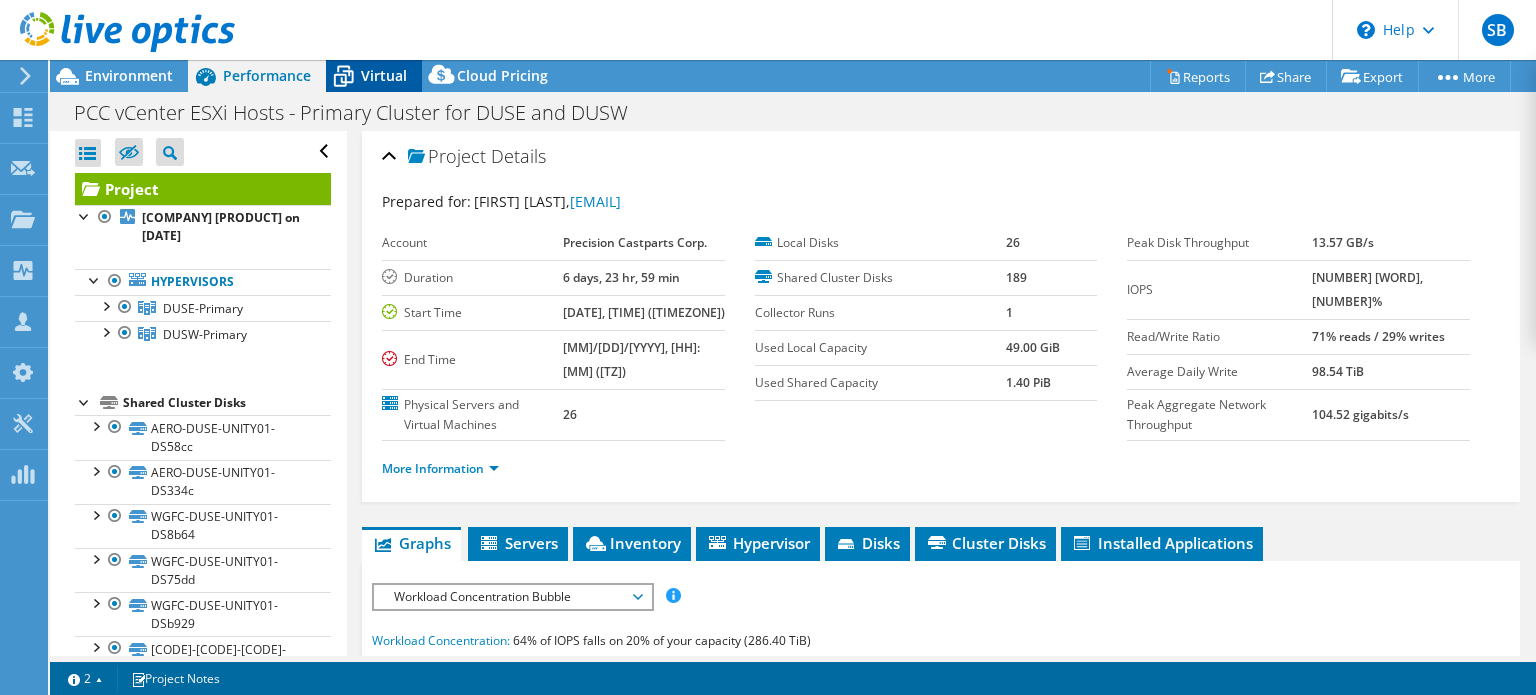 click 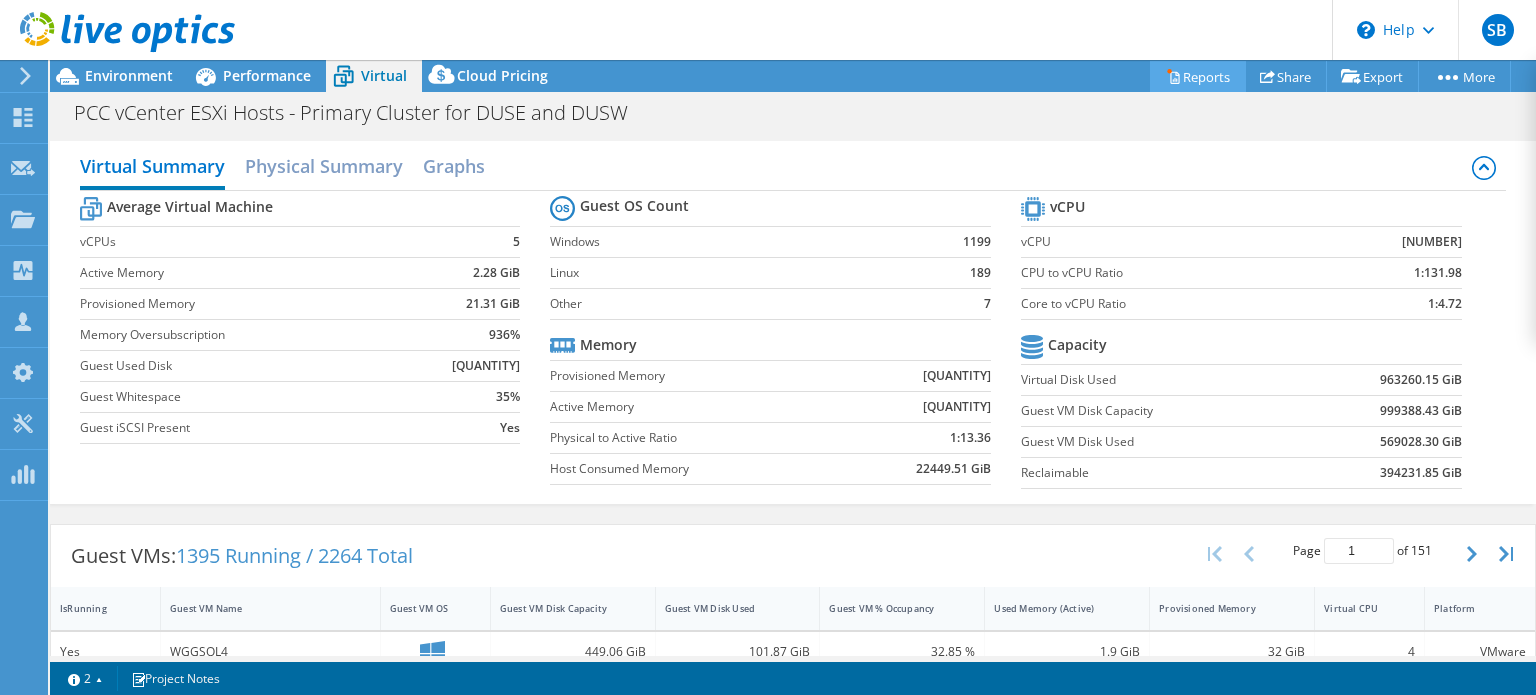 click 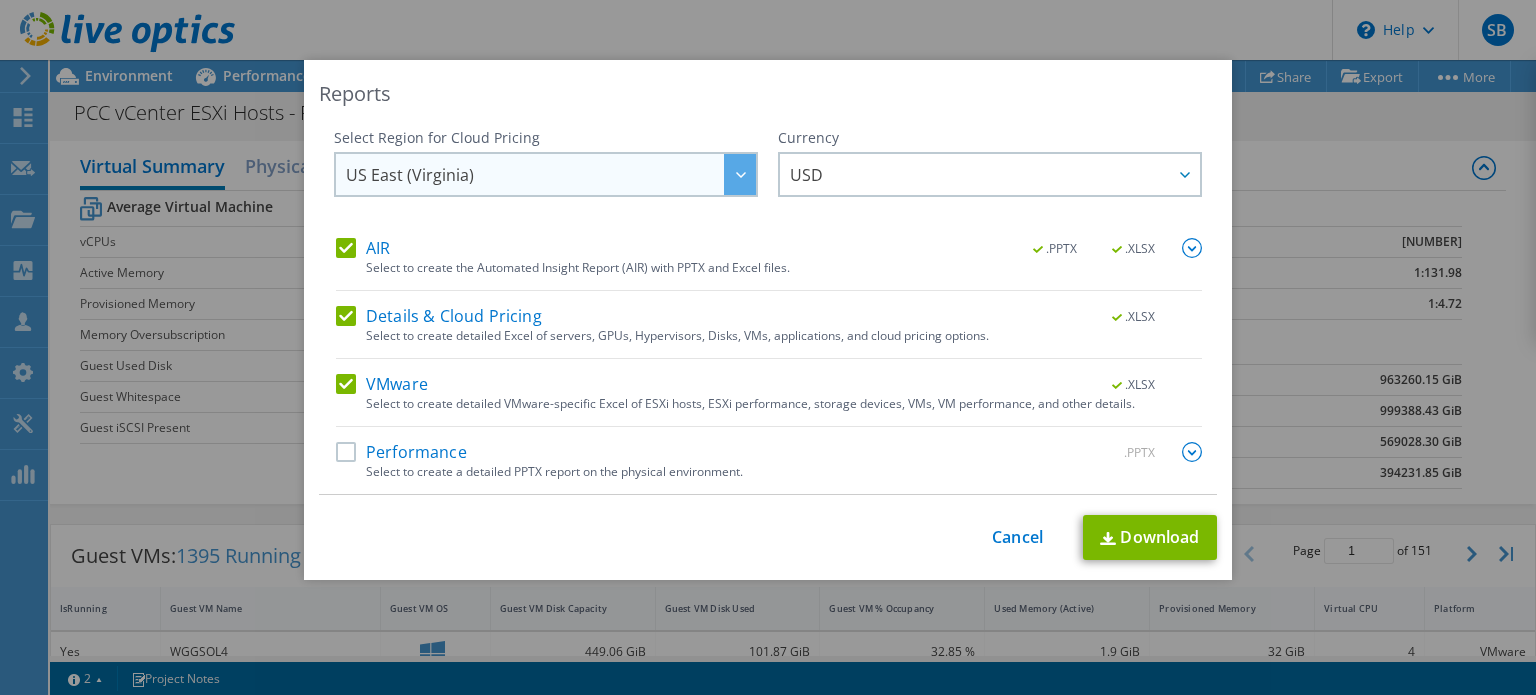 click on "US East (Virginia)" at bounding box center [410, 179] 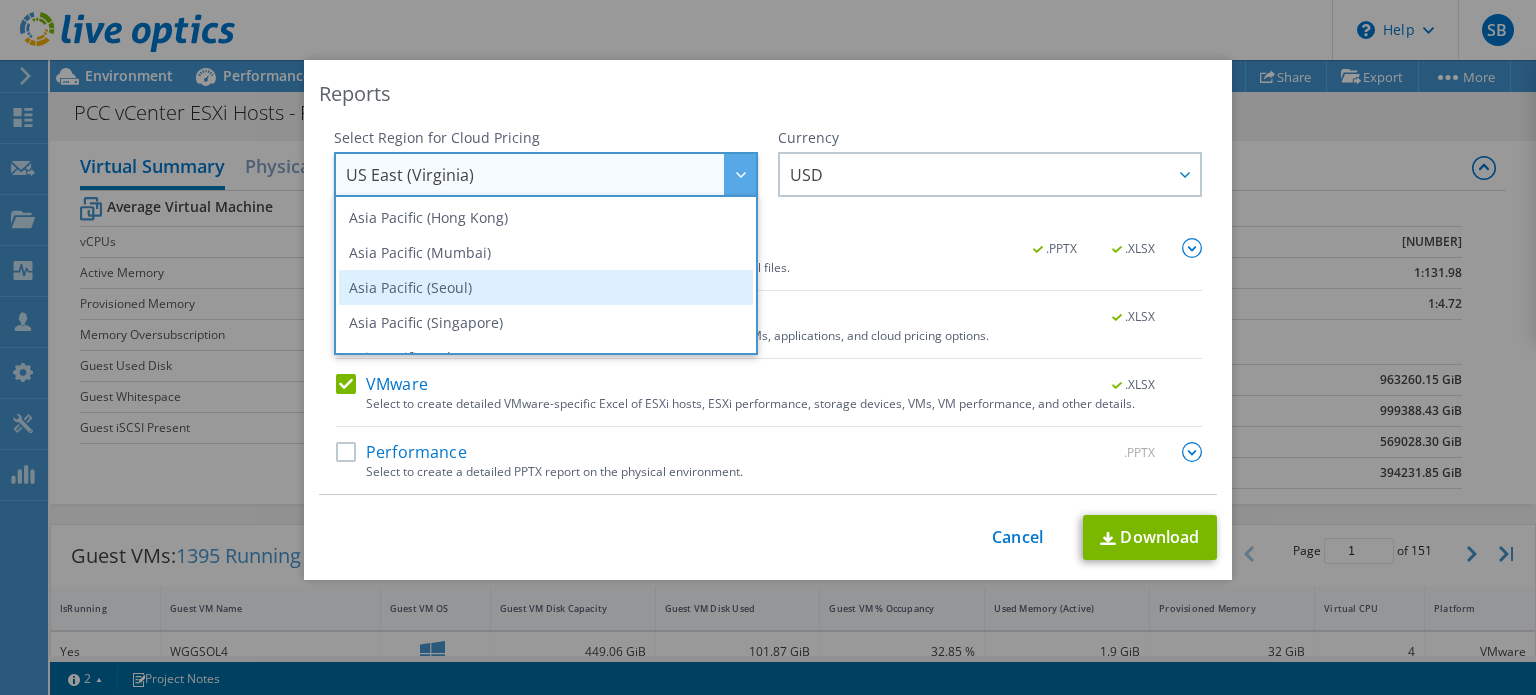 scroll, scrollTop: 270, scrollLeft: 0, axis: vertical 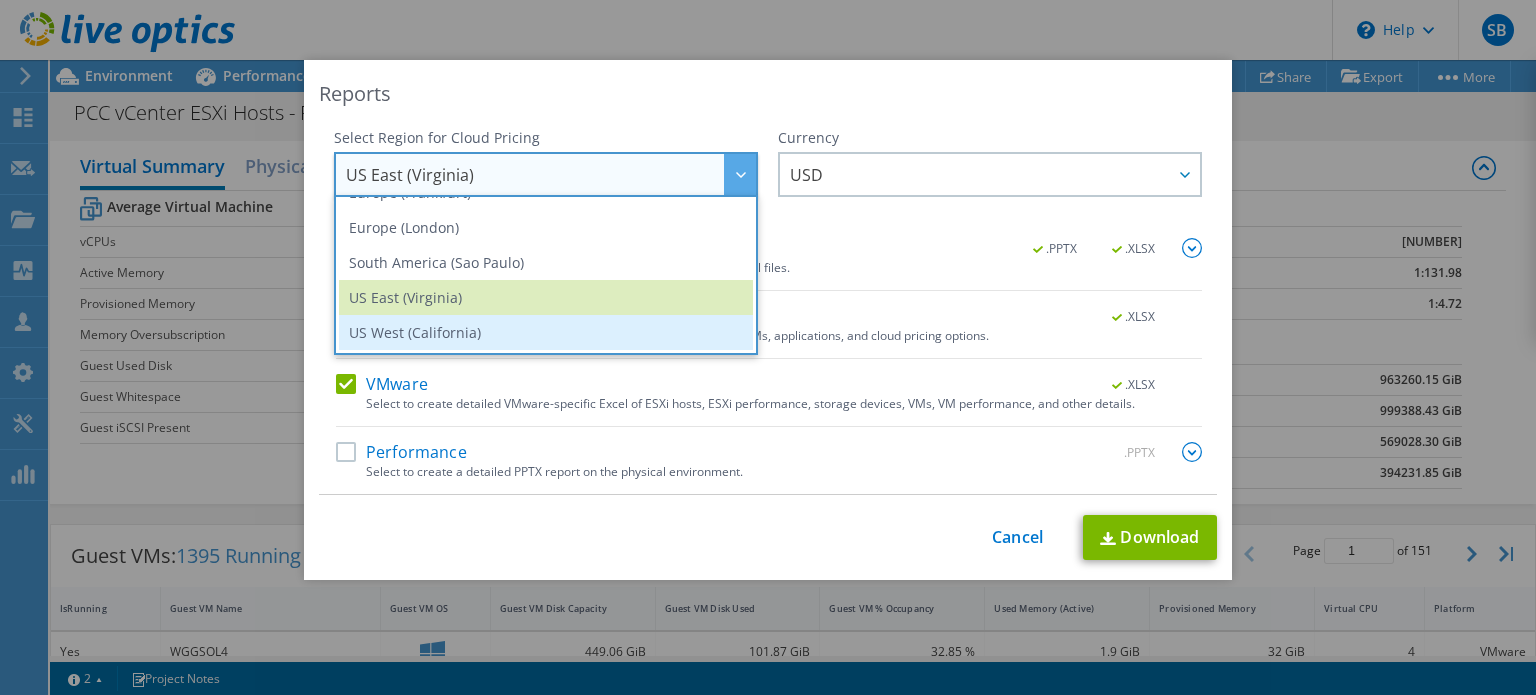click on "US West (California)" at bounding box center (546, 332) 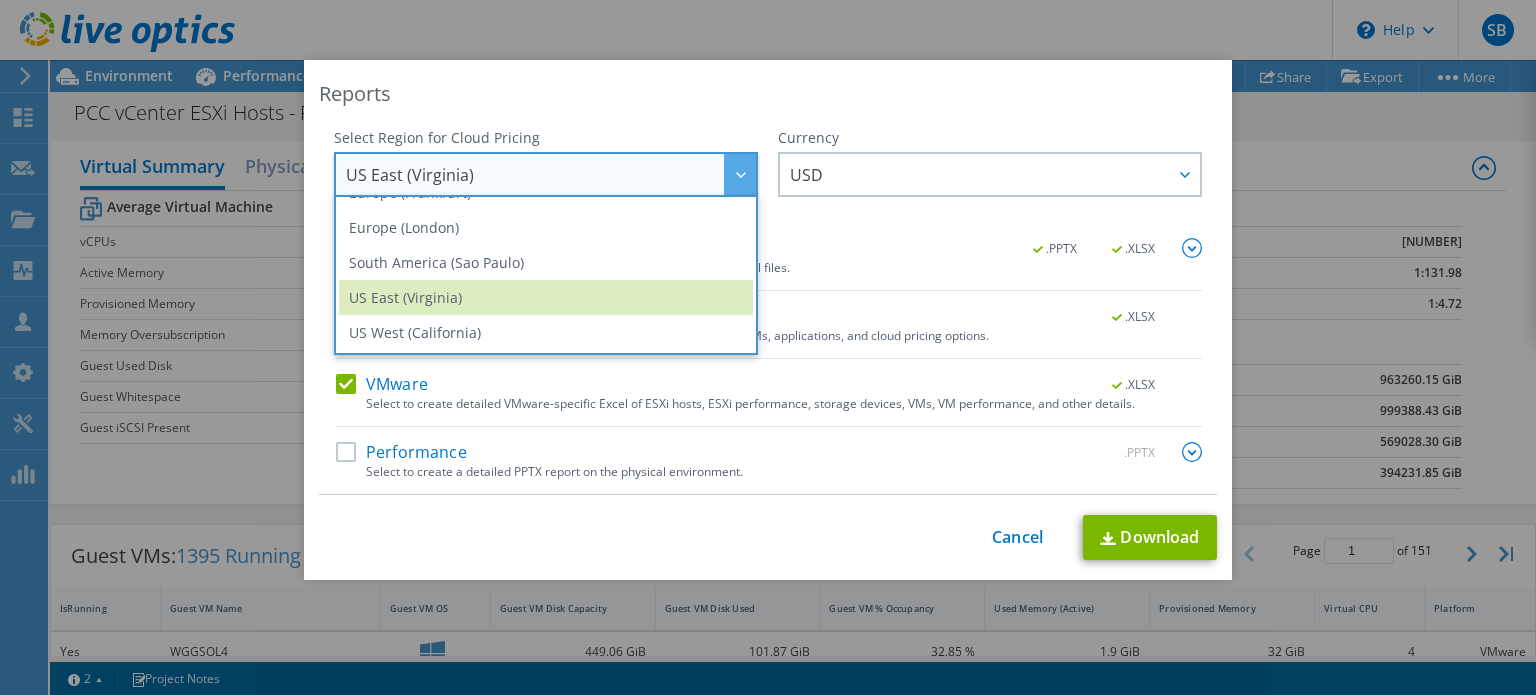 scroll, scrollTop: 269, scrollLeft: 0, axis: vertical 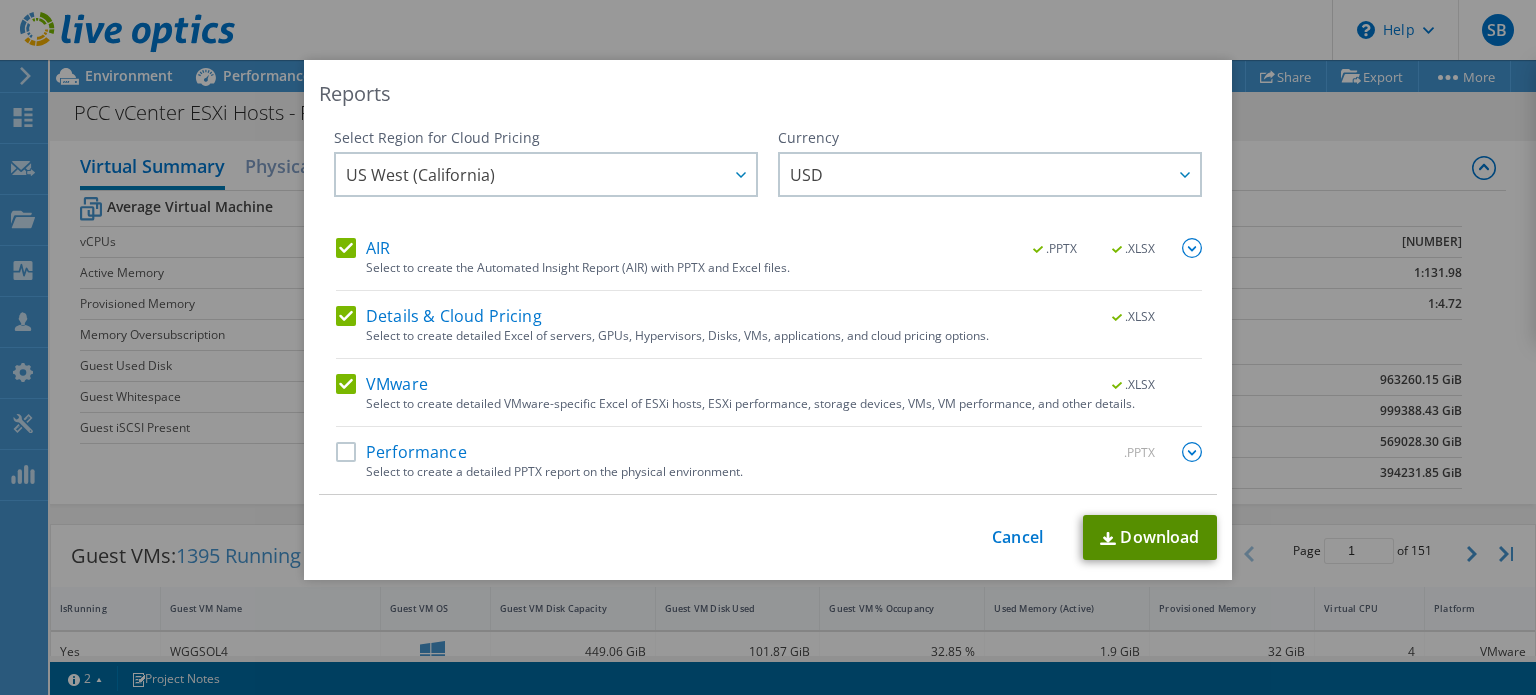 click at bounding box center [1108, 538] 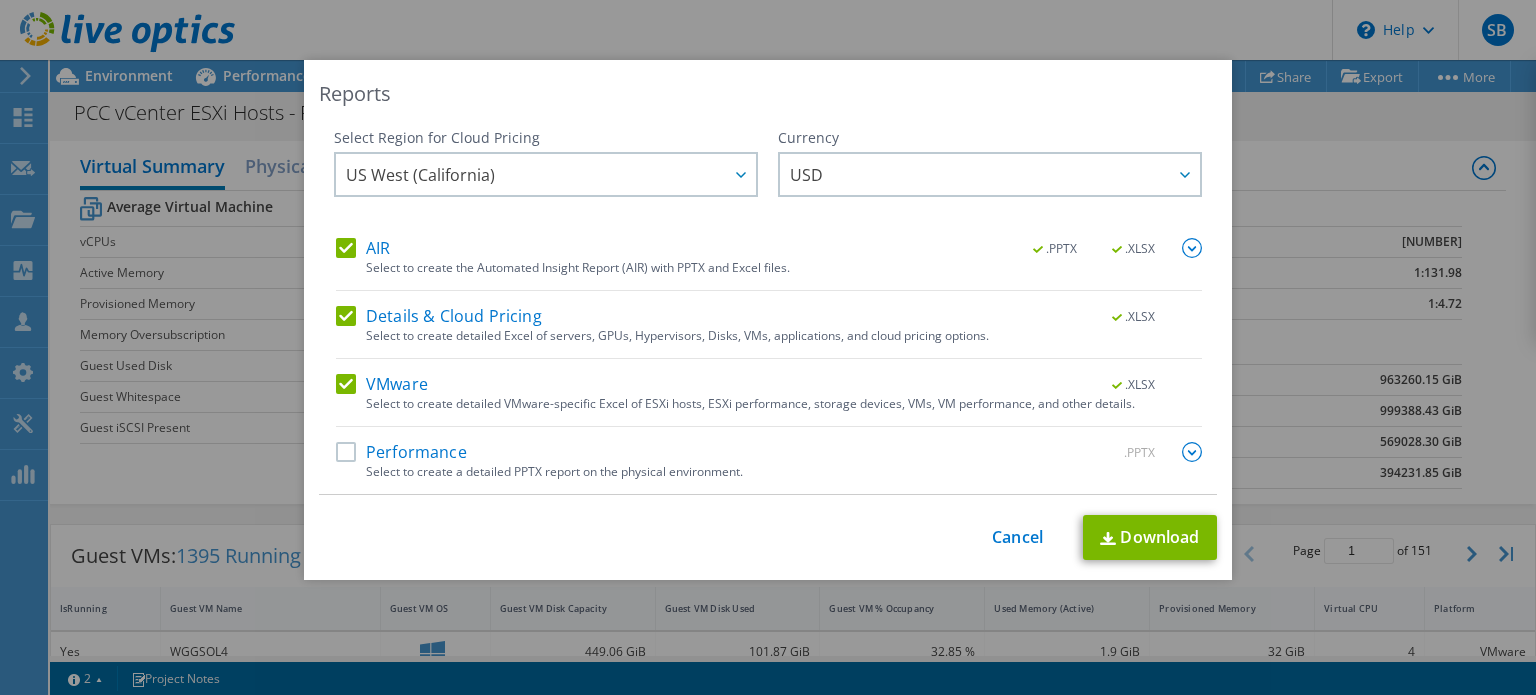 click on "This process may take a while, please wait...
Cancel
Download" at bounding box center (768, 537) 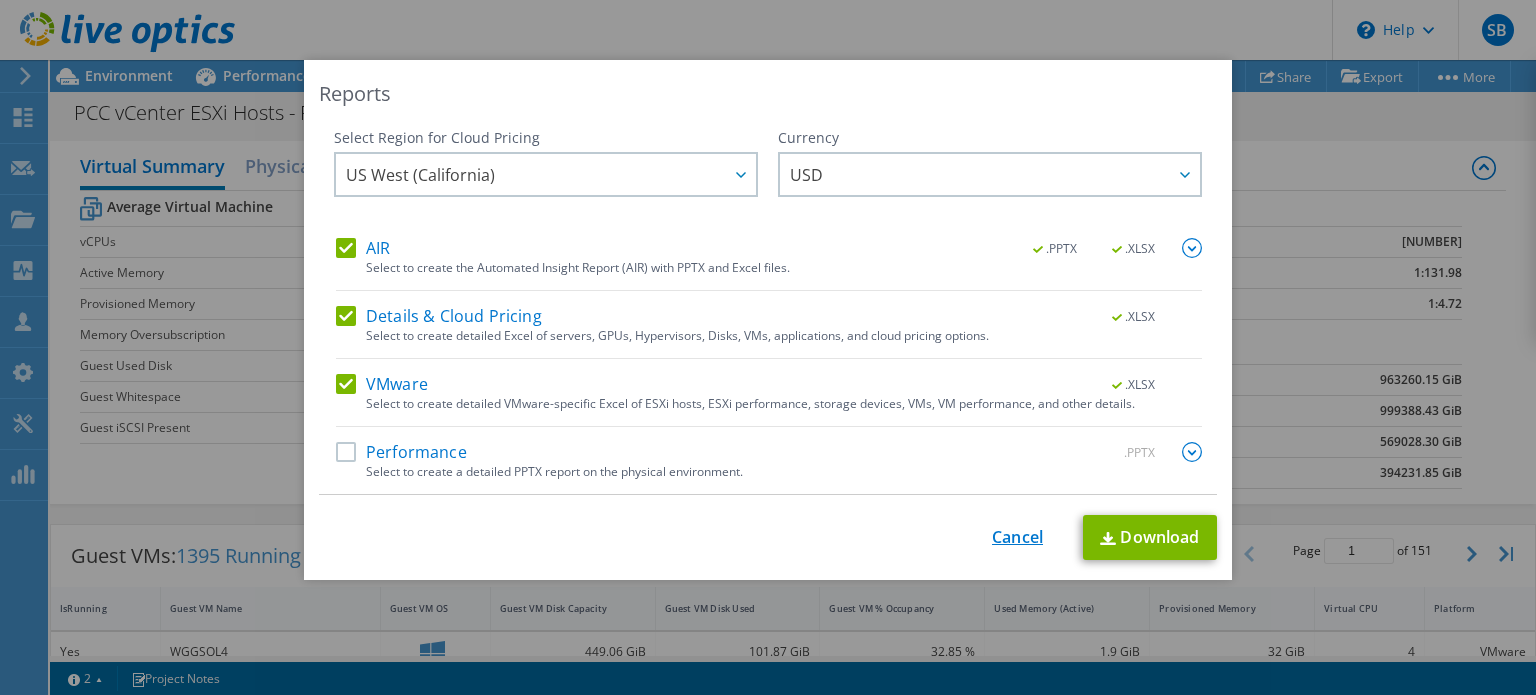 click on "Cancel" at bounding box center [1017, 537] 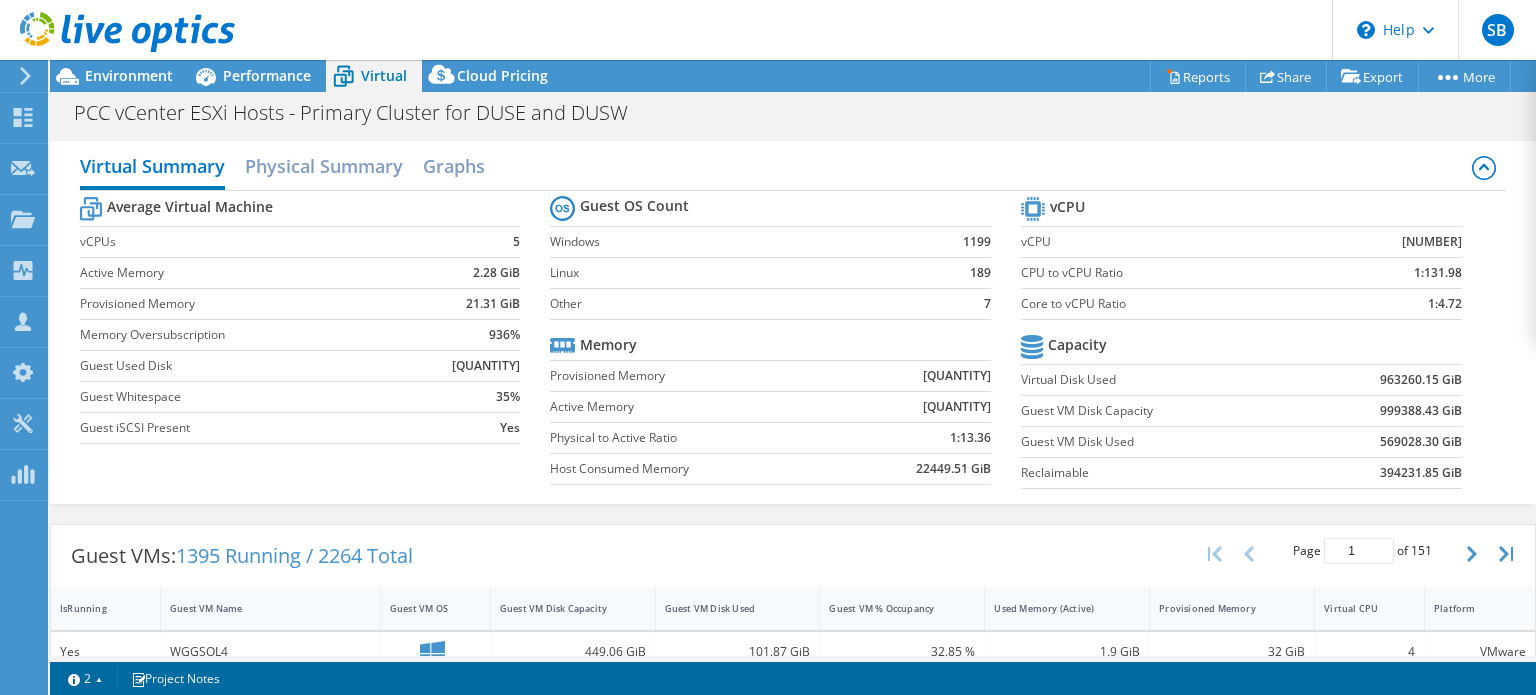 click 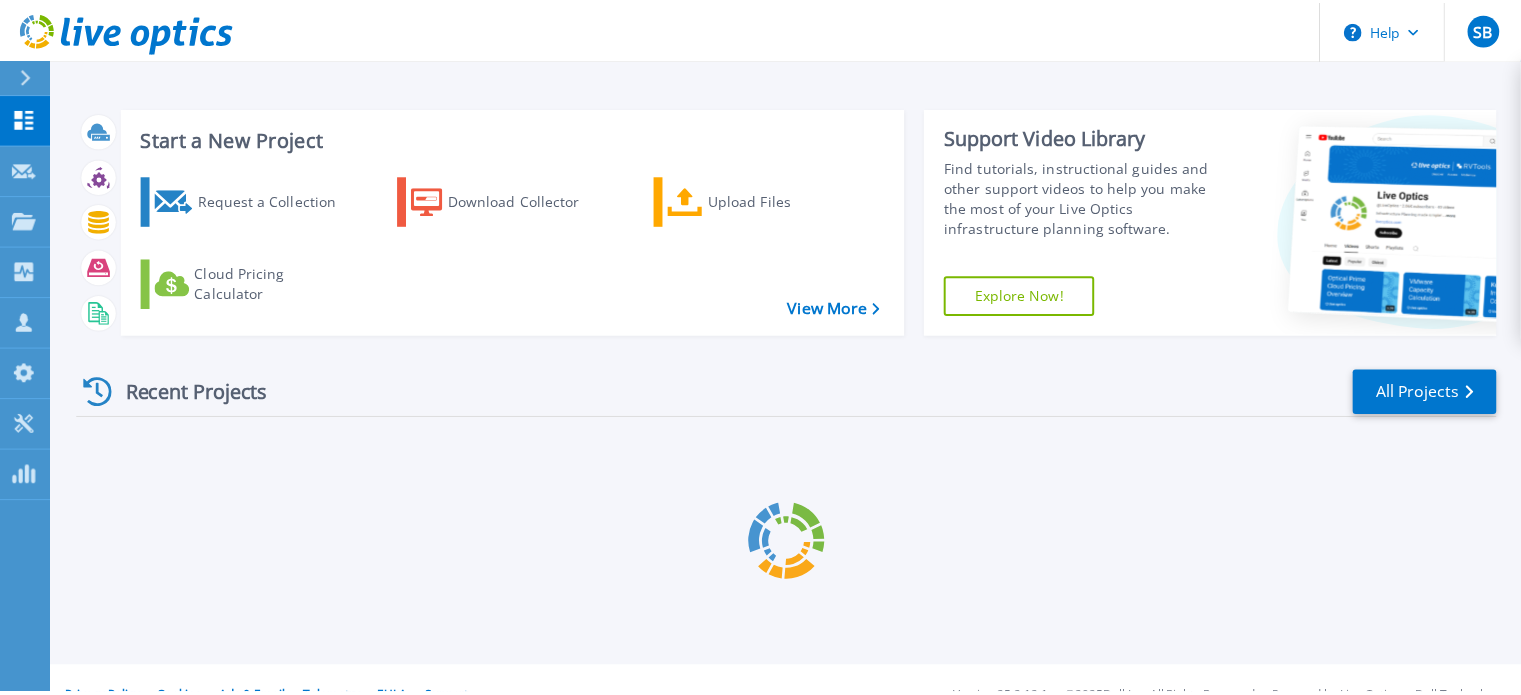 scroll, scrollTop: 0, scrollLeft: 0, axis: both 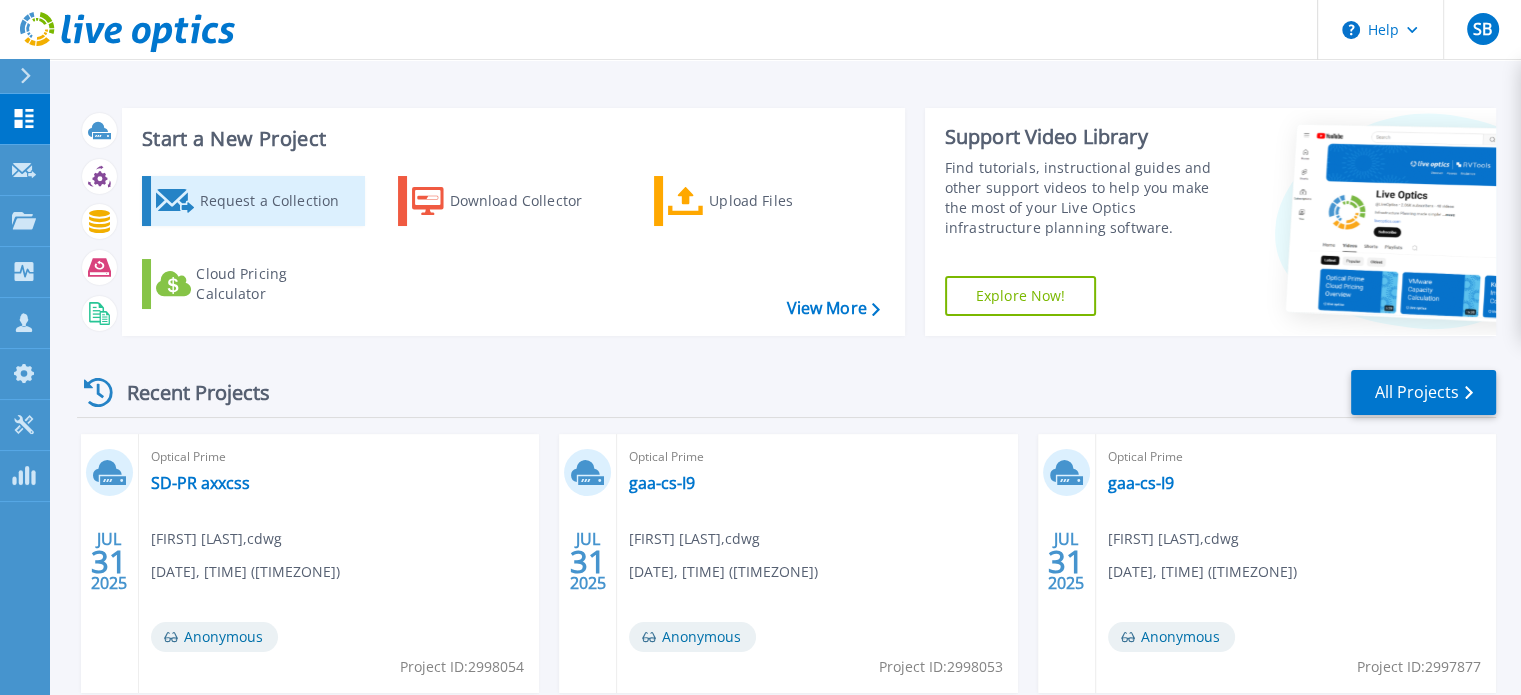 click on "Request a Collection" at bounding box center (279, 201) 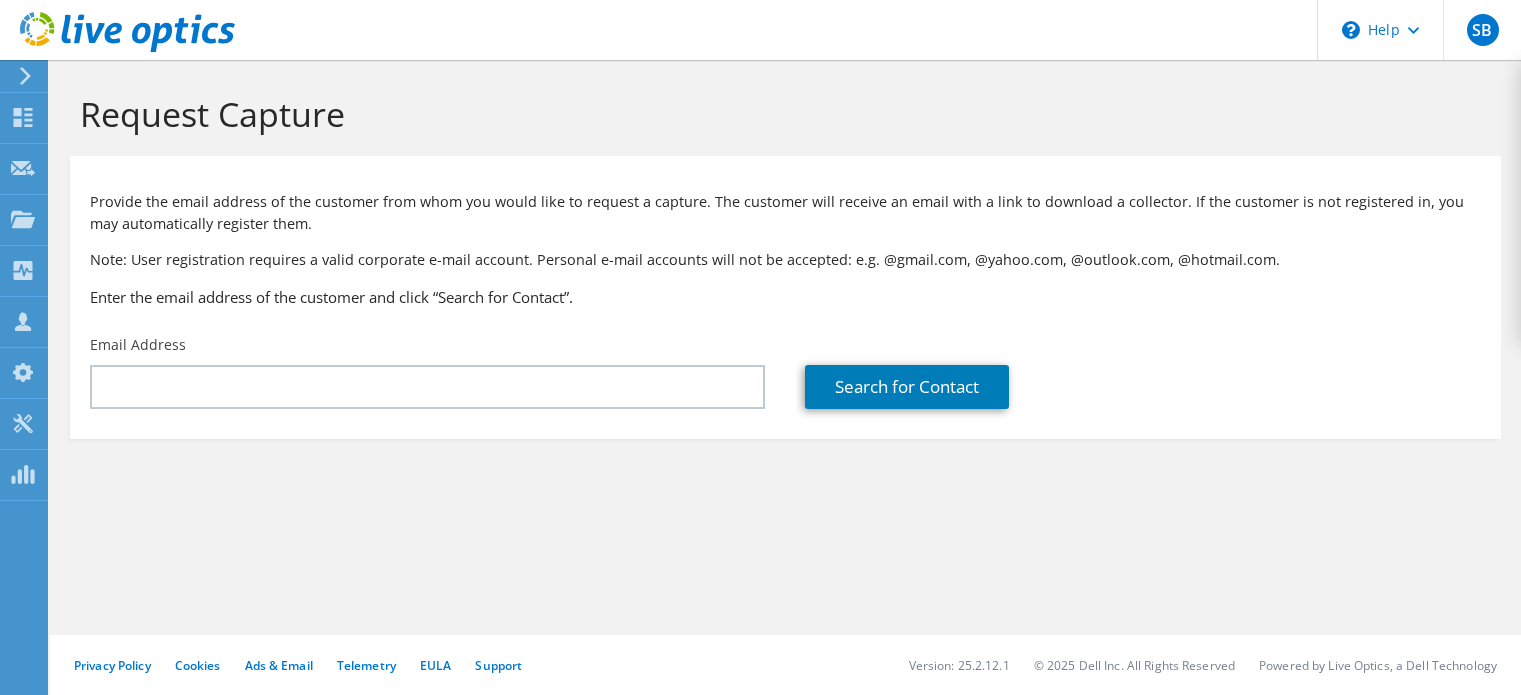 scroll, scrollTop: 0, scrollLeft: 0, axis: both 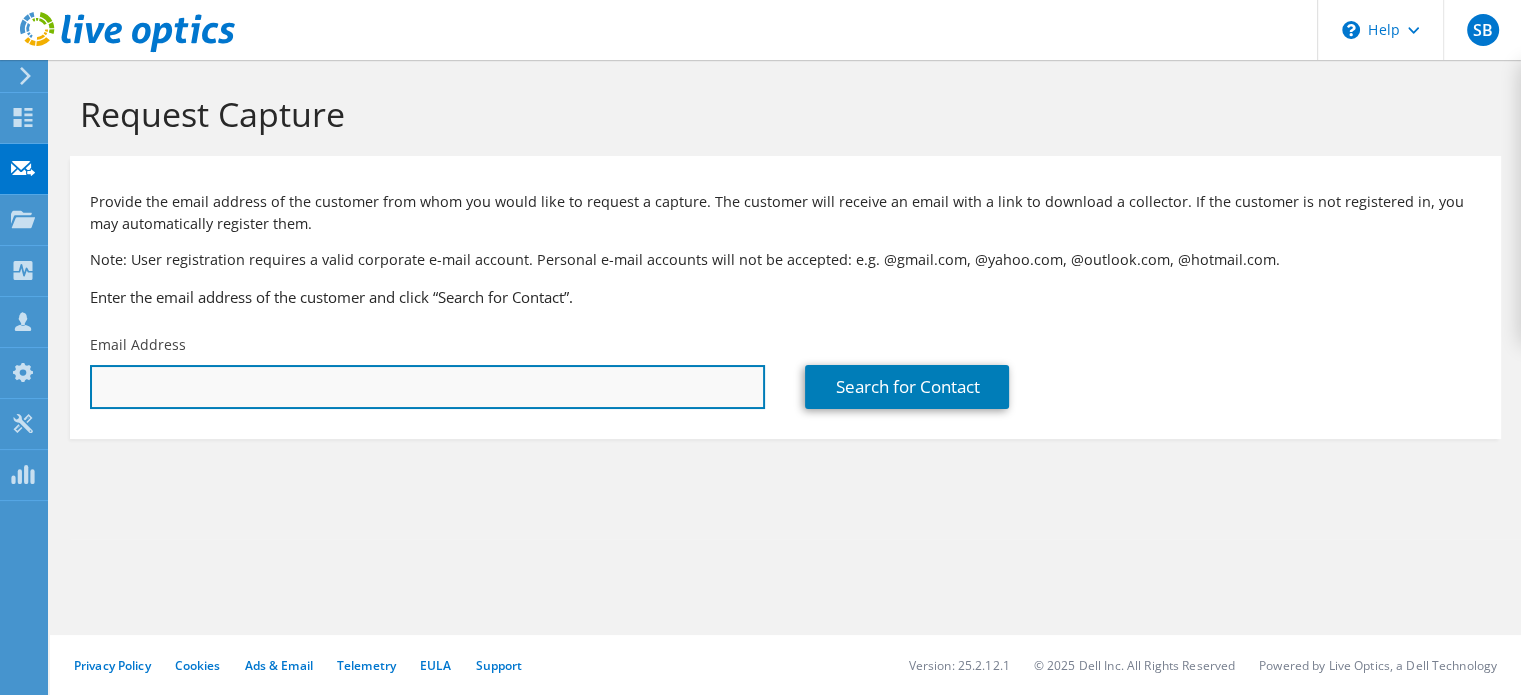 click at bounding box center [427, 387] 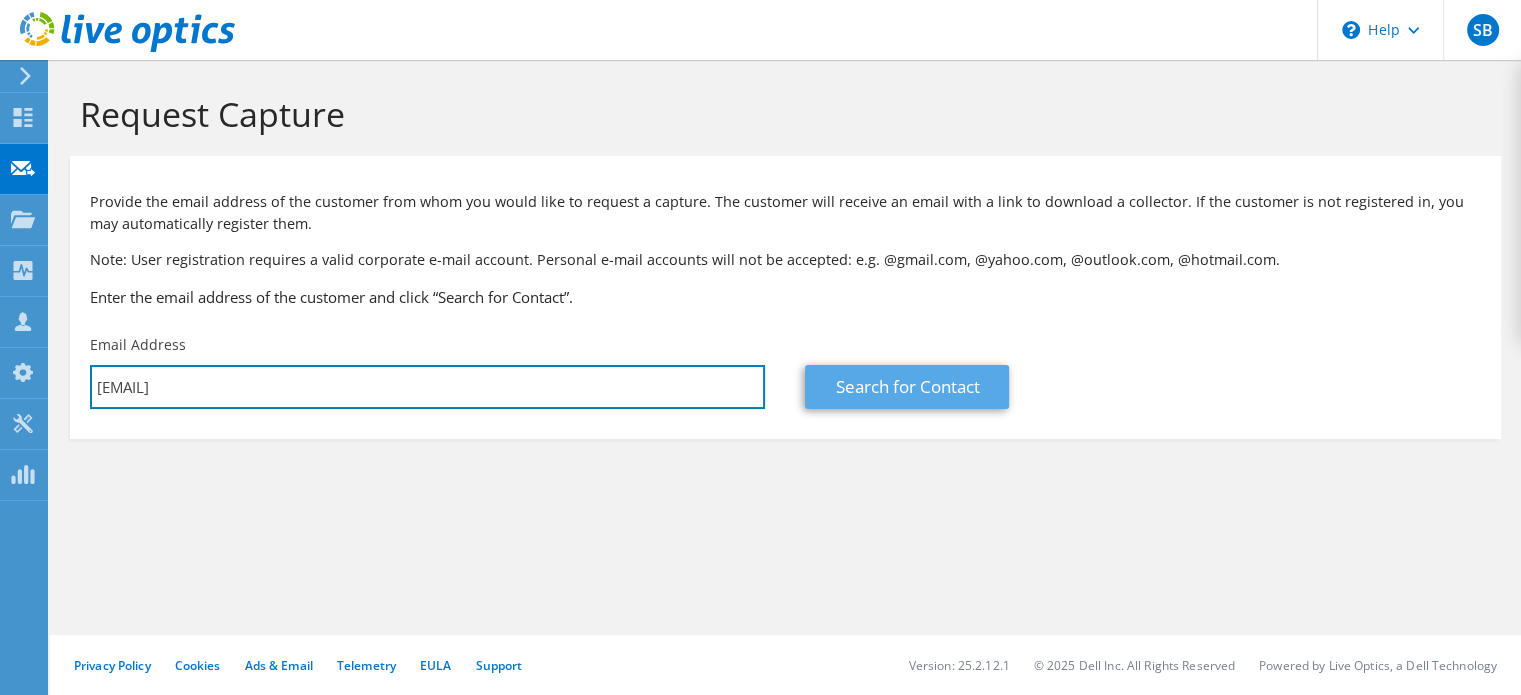 type on "[EMAIL]" 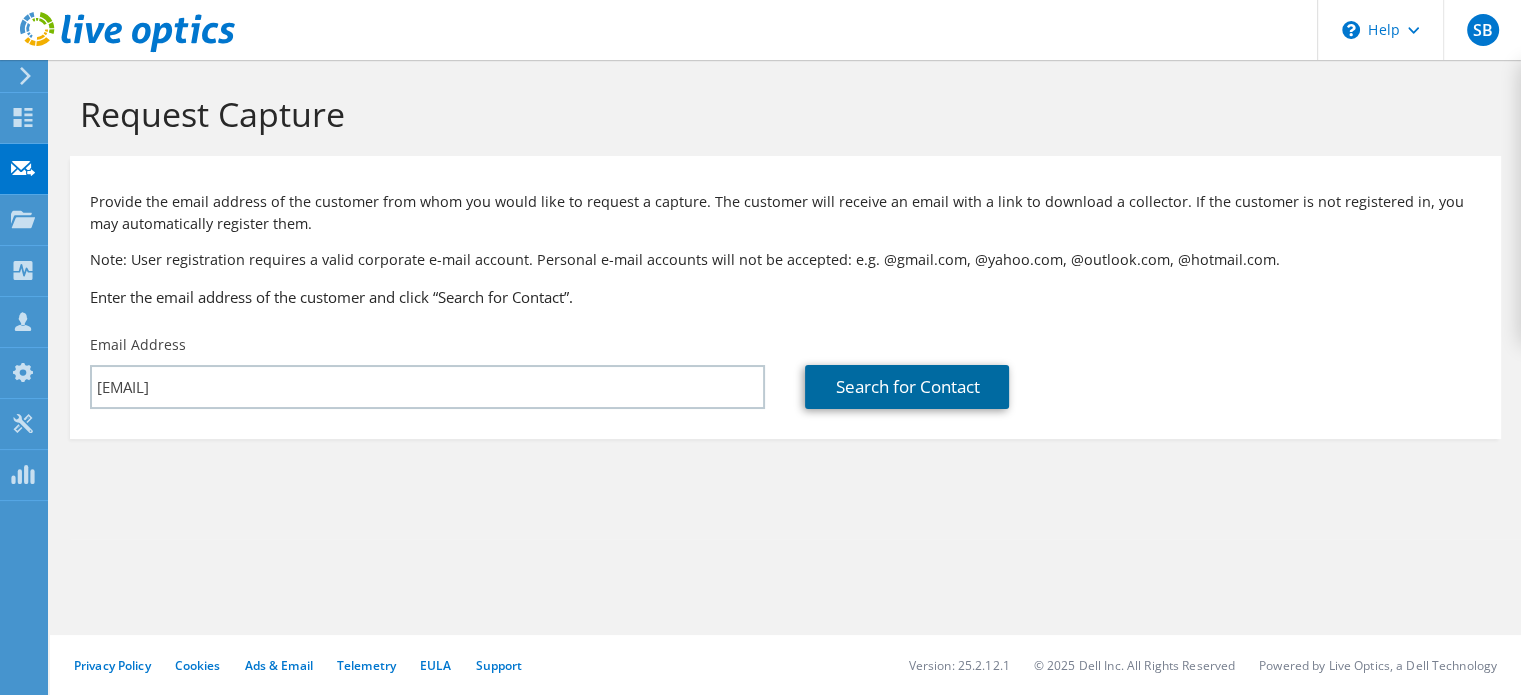 click on "Search for Contact" at bounding box center [907, 387] 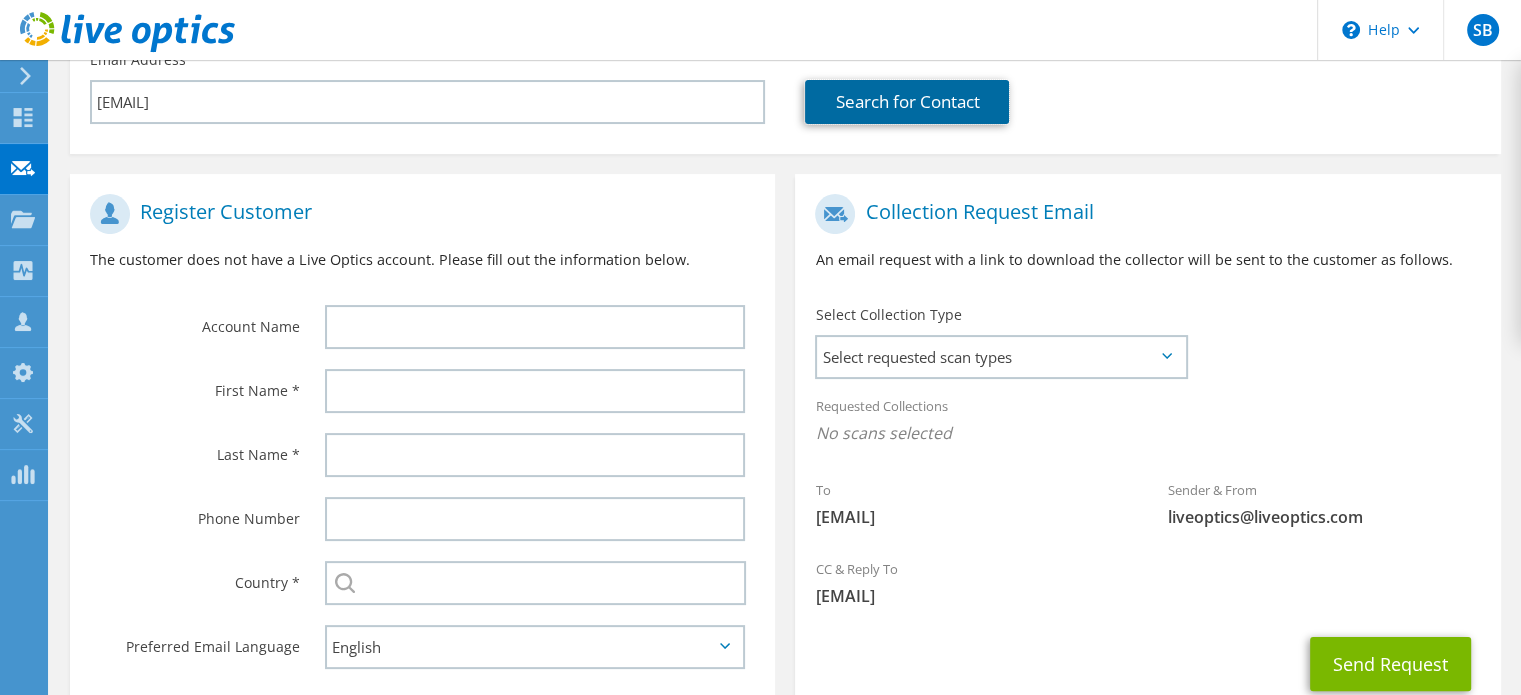 scroll, scrollTop: 400, scrollLeft: 0, axis: vertical 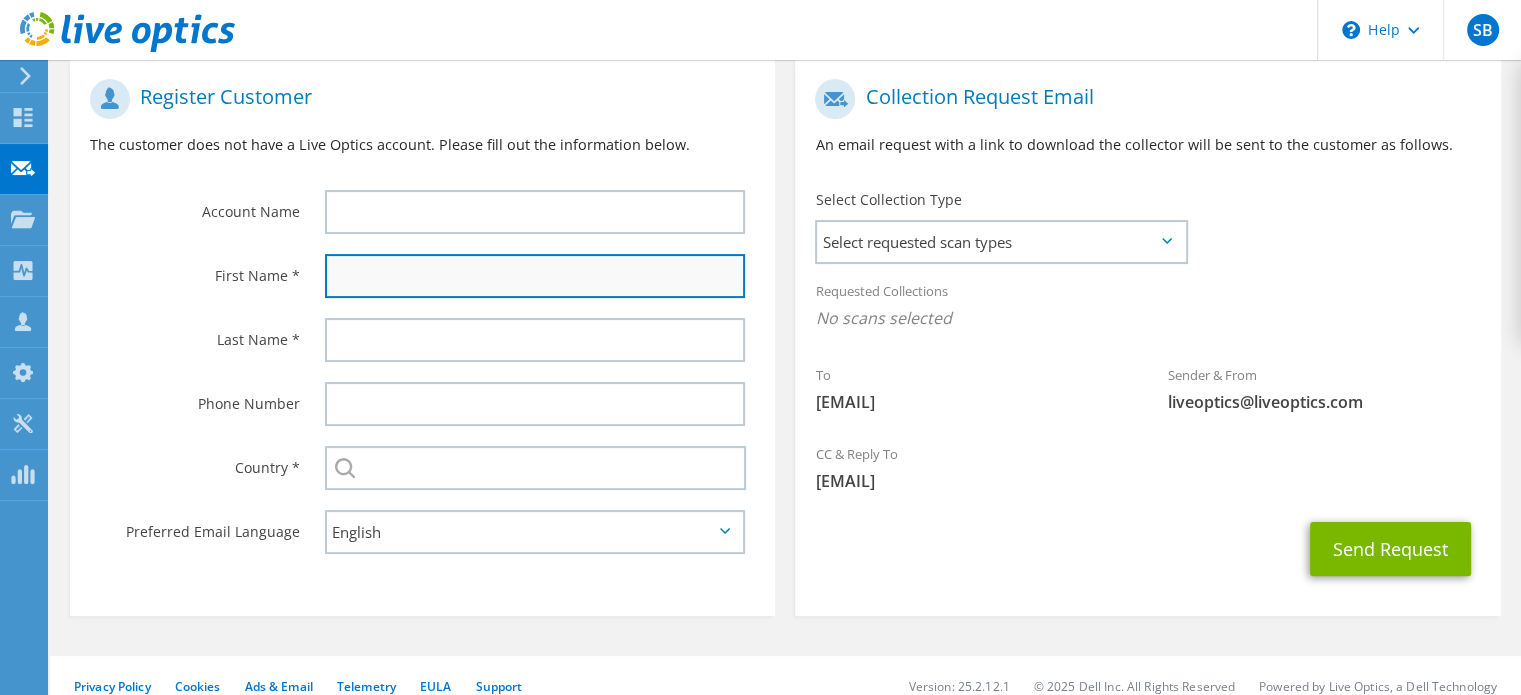 click at bounding box center (535, 276) 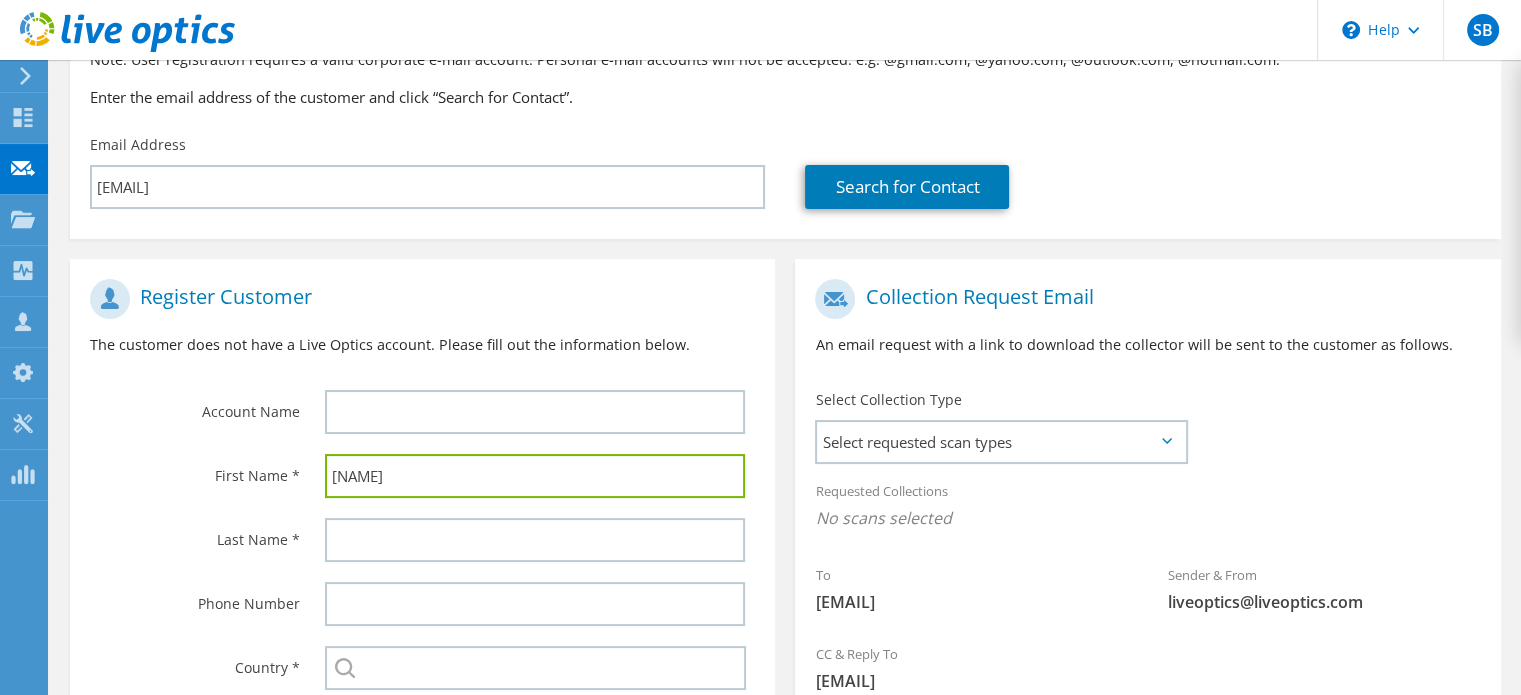 type on "Kervin" 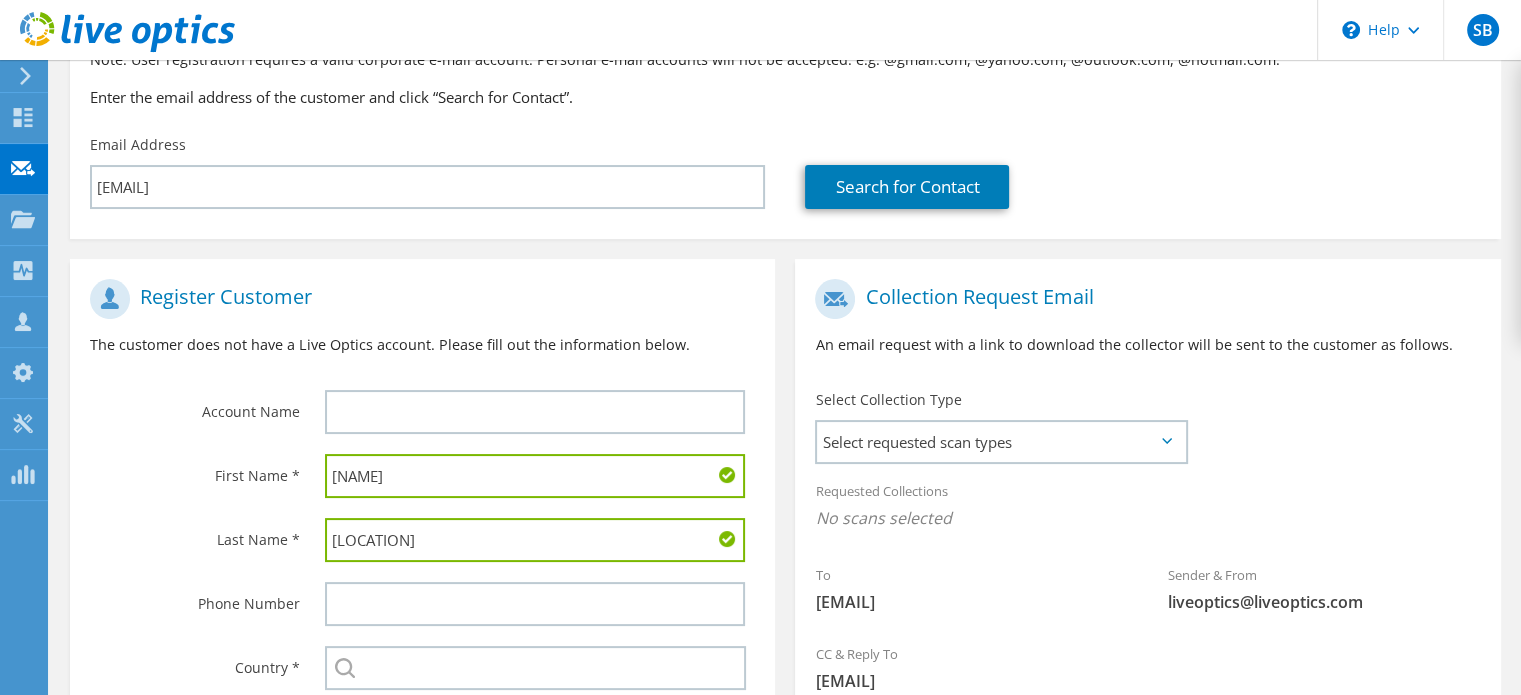 type on "Aterrado" 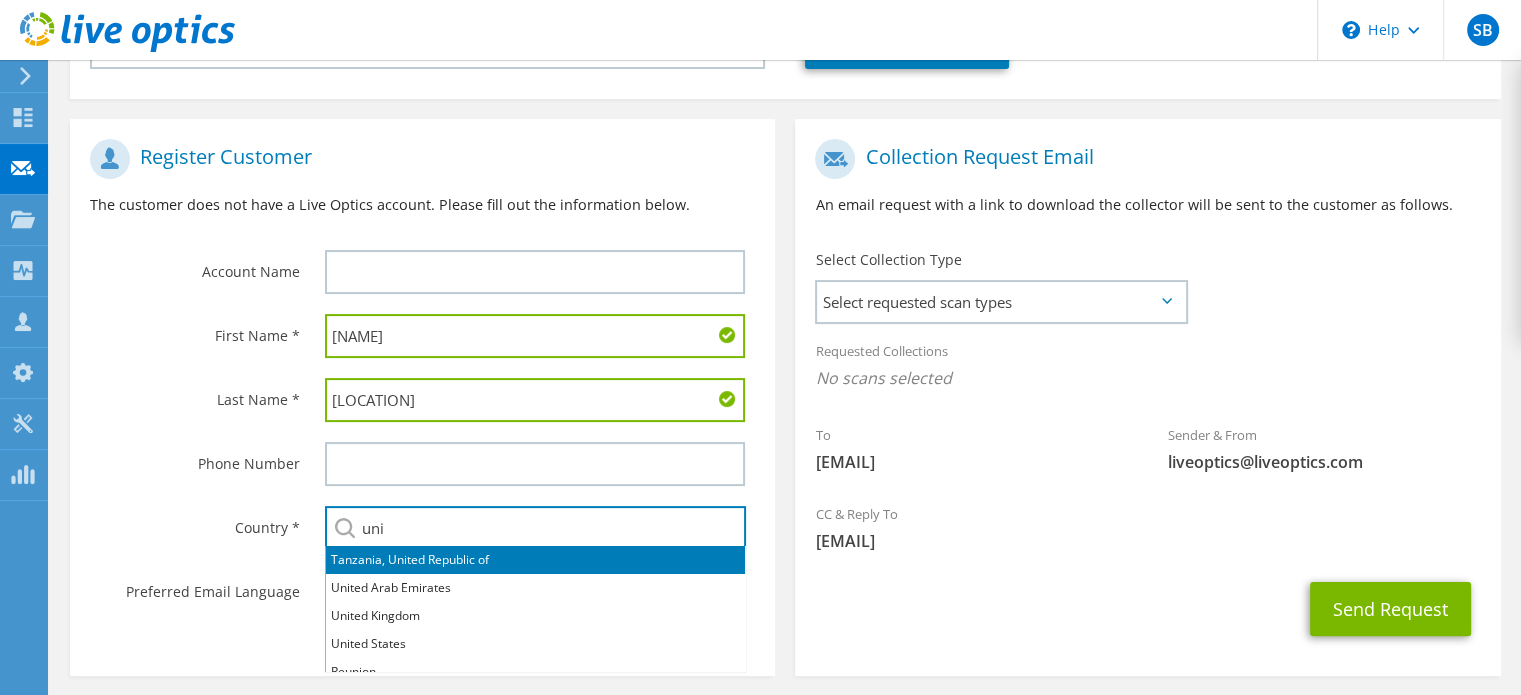 scroll, scrollTop: 400, scrollLeft: 0, axis: vertical 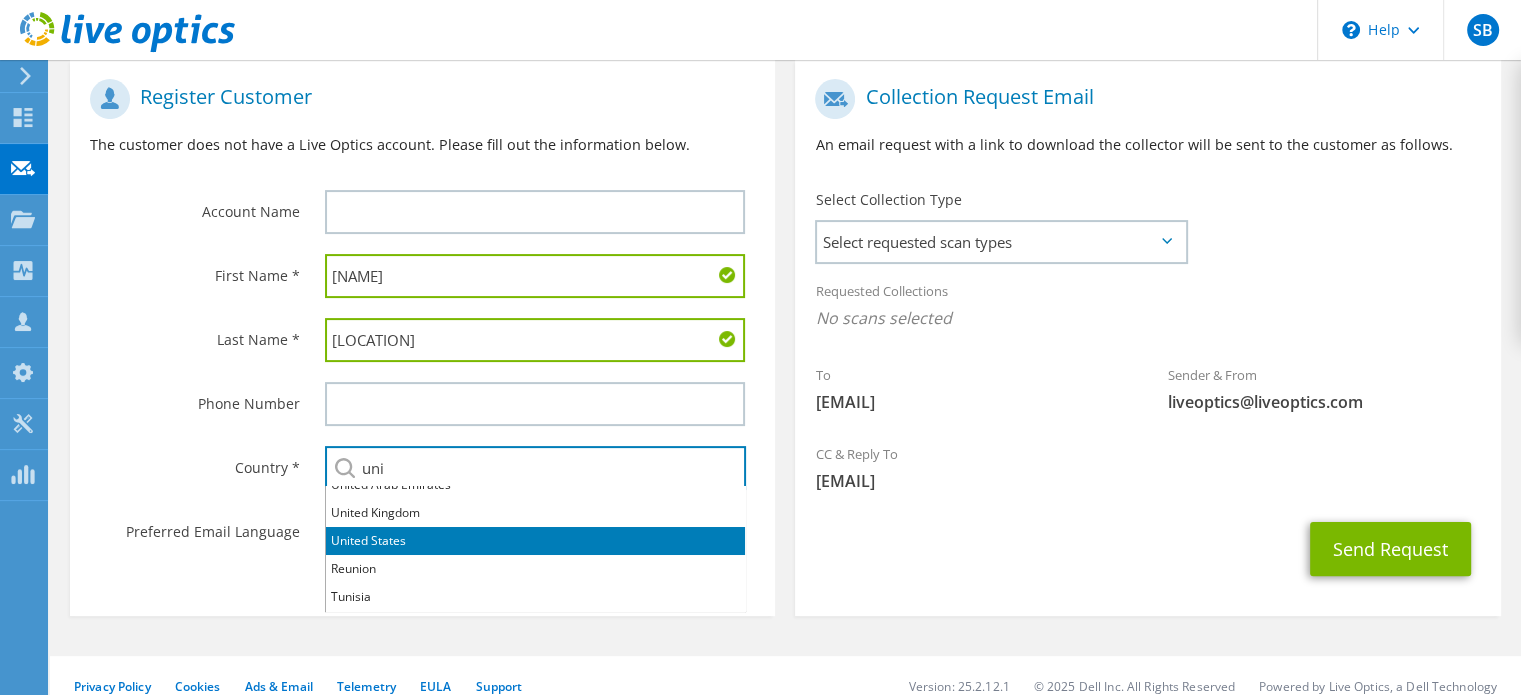click on "United States" at bounding box center [535, 541] 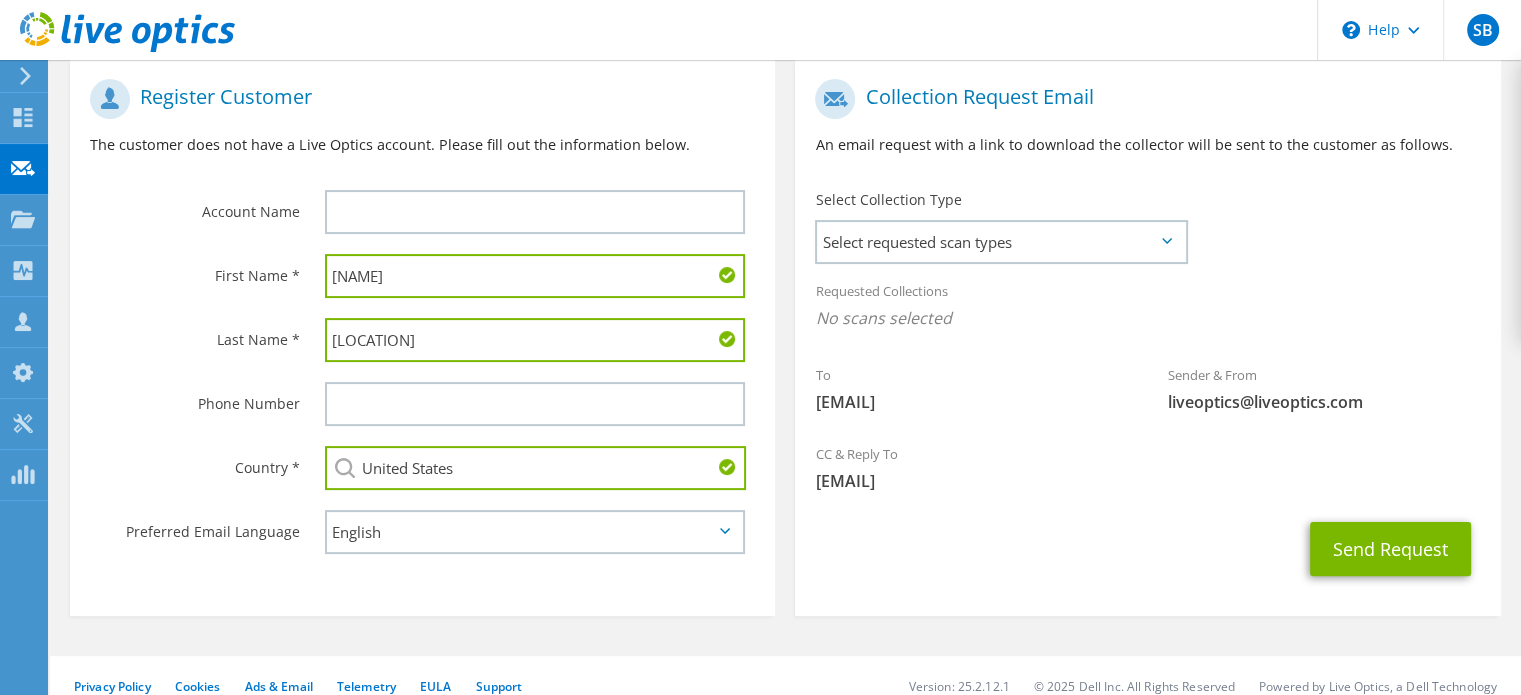 type on "United States" 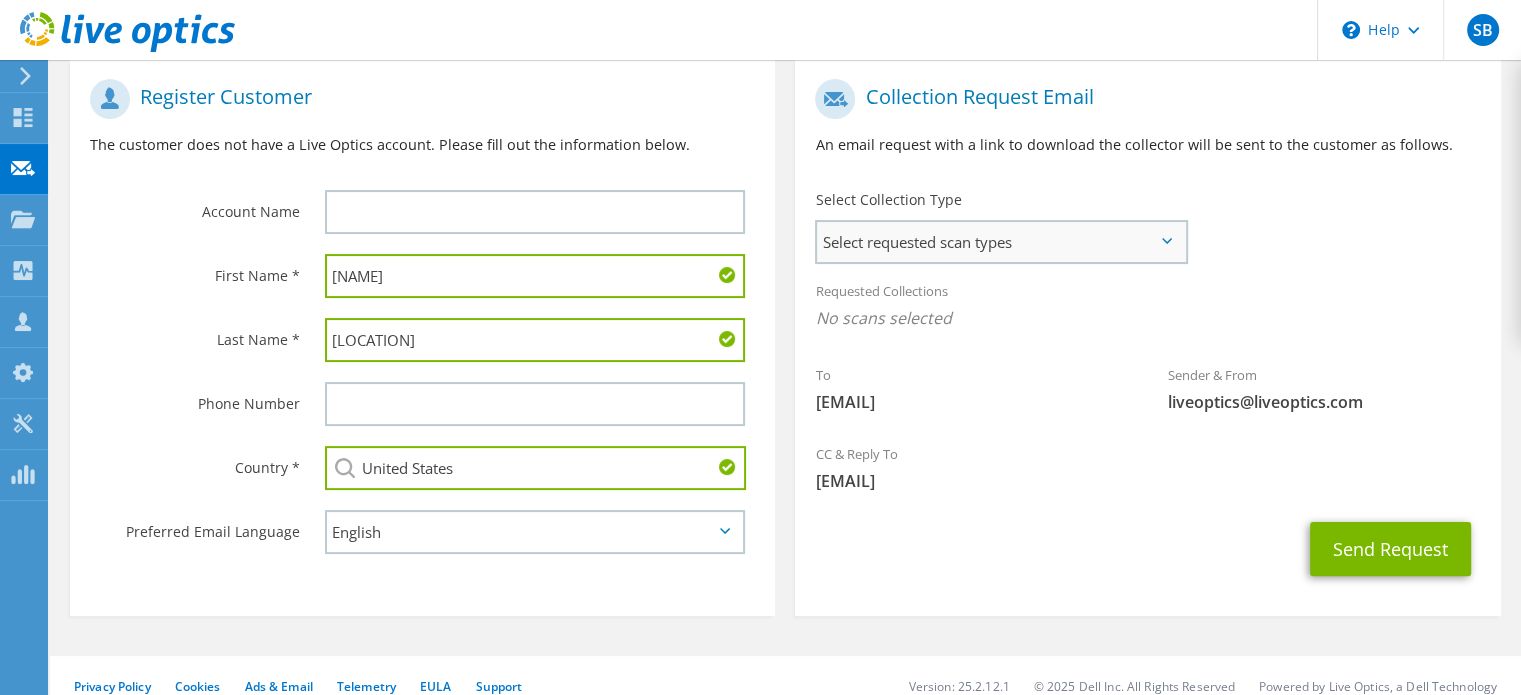click on "Select requested scan types" at bounding box center [1001, 242] 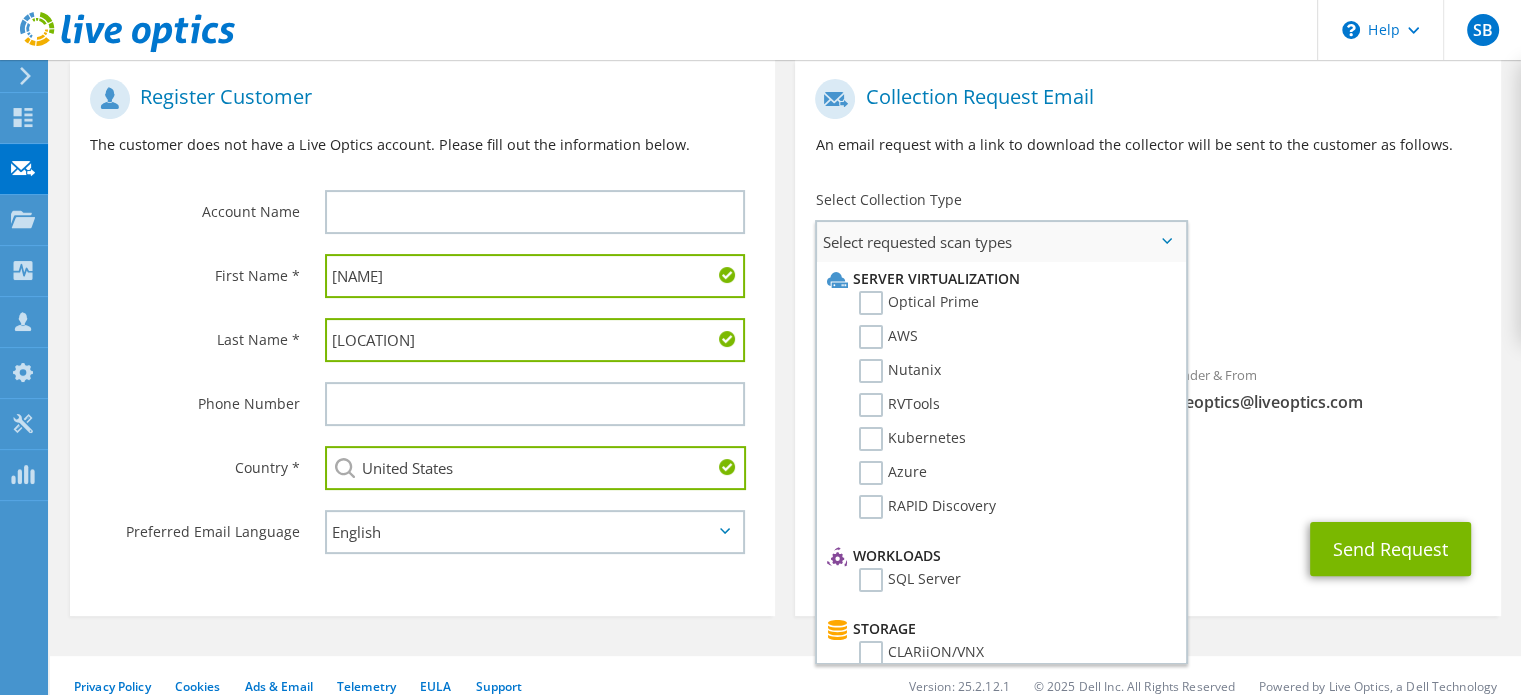 click on "Optical Prime" at bounding box center (998, 308) 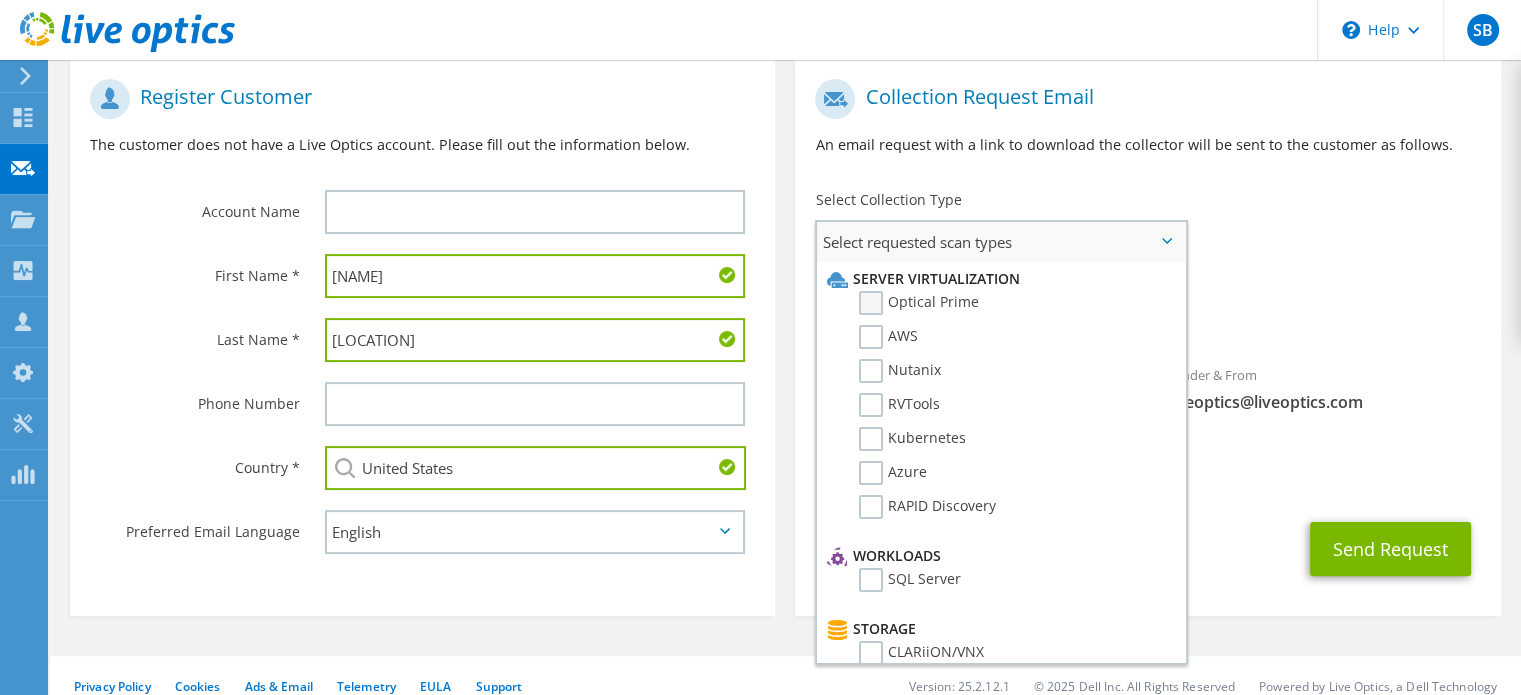 click on "Optical Prime" at bounding box center [919, 303] 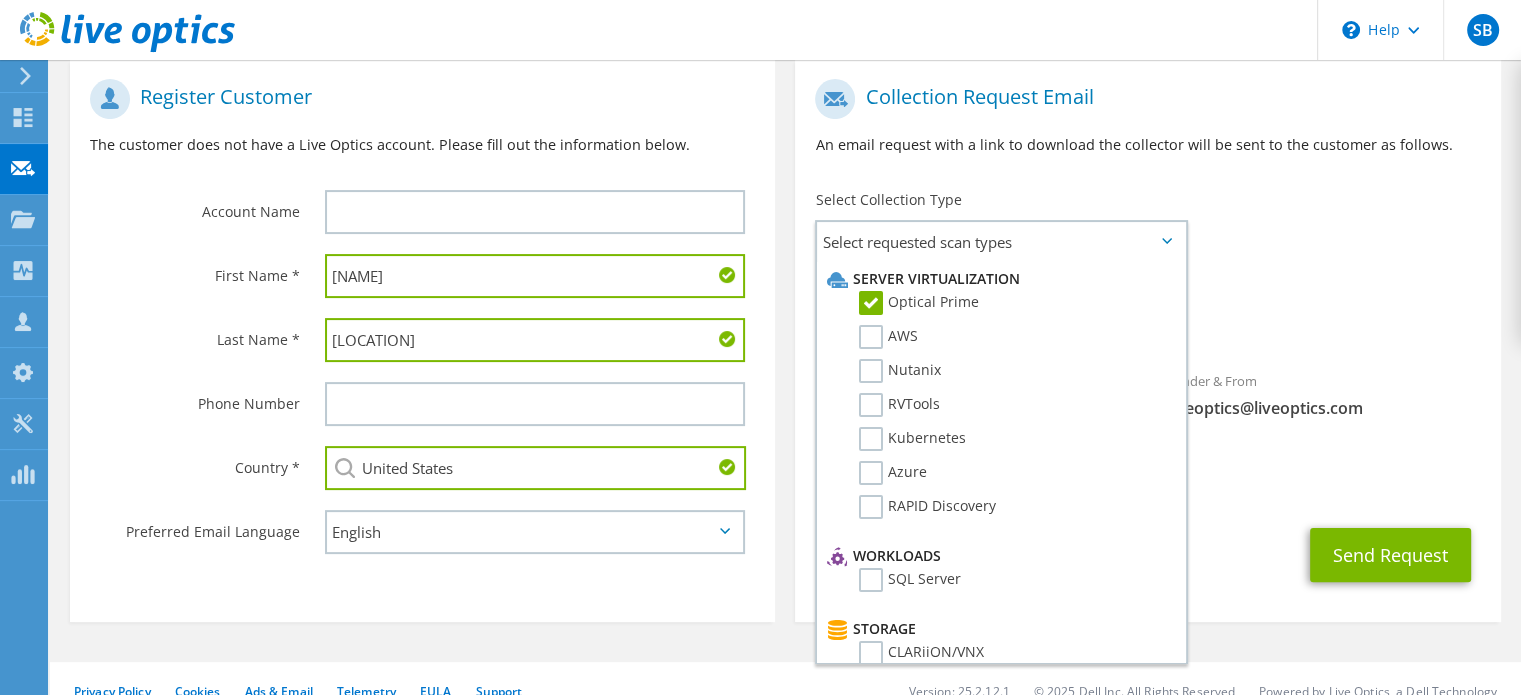 click on "To
kervin.aterrado@fresno.edu
Sender & From
liveoptics@liveoptics.com" at bounding box center (1147, 254) 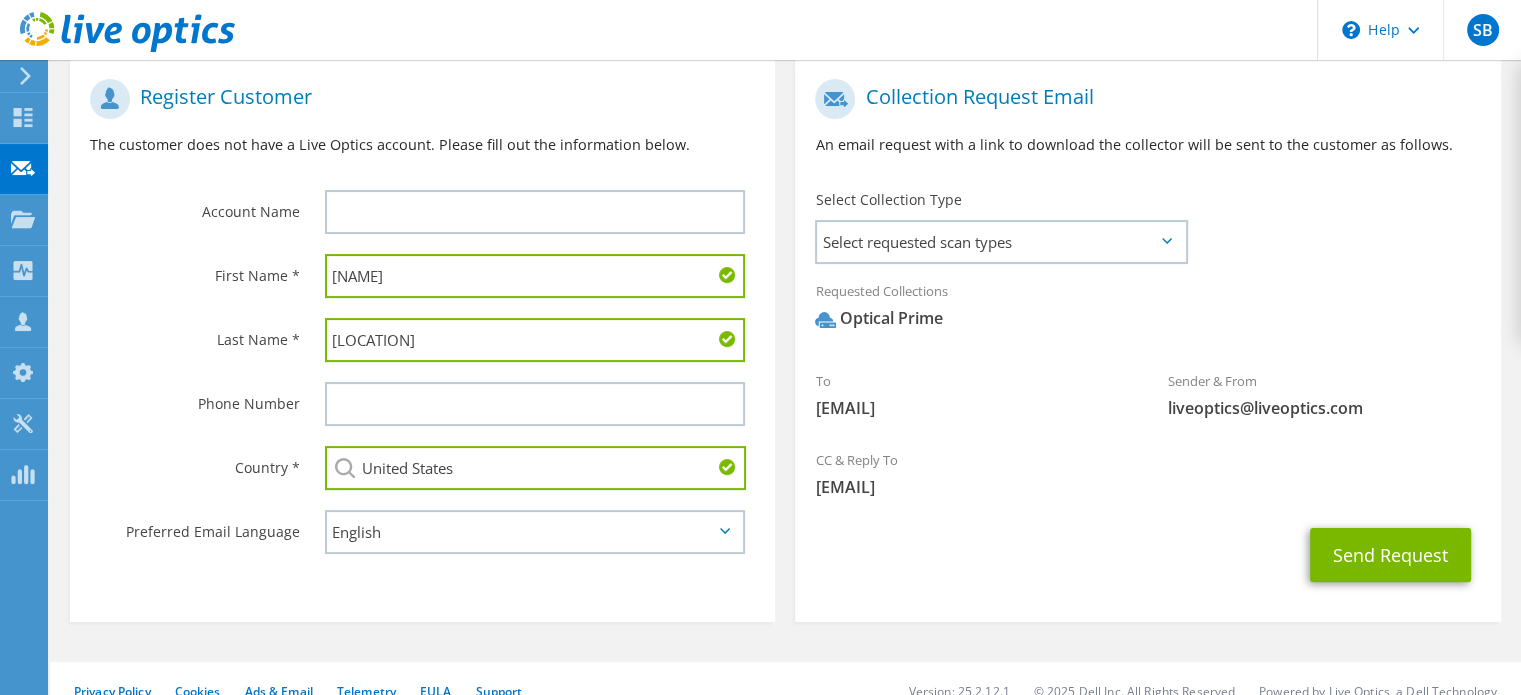 click on "[EMAIL]" at bounding box center [1147, 487] 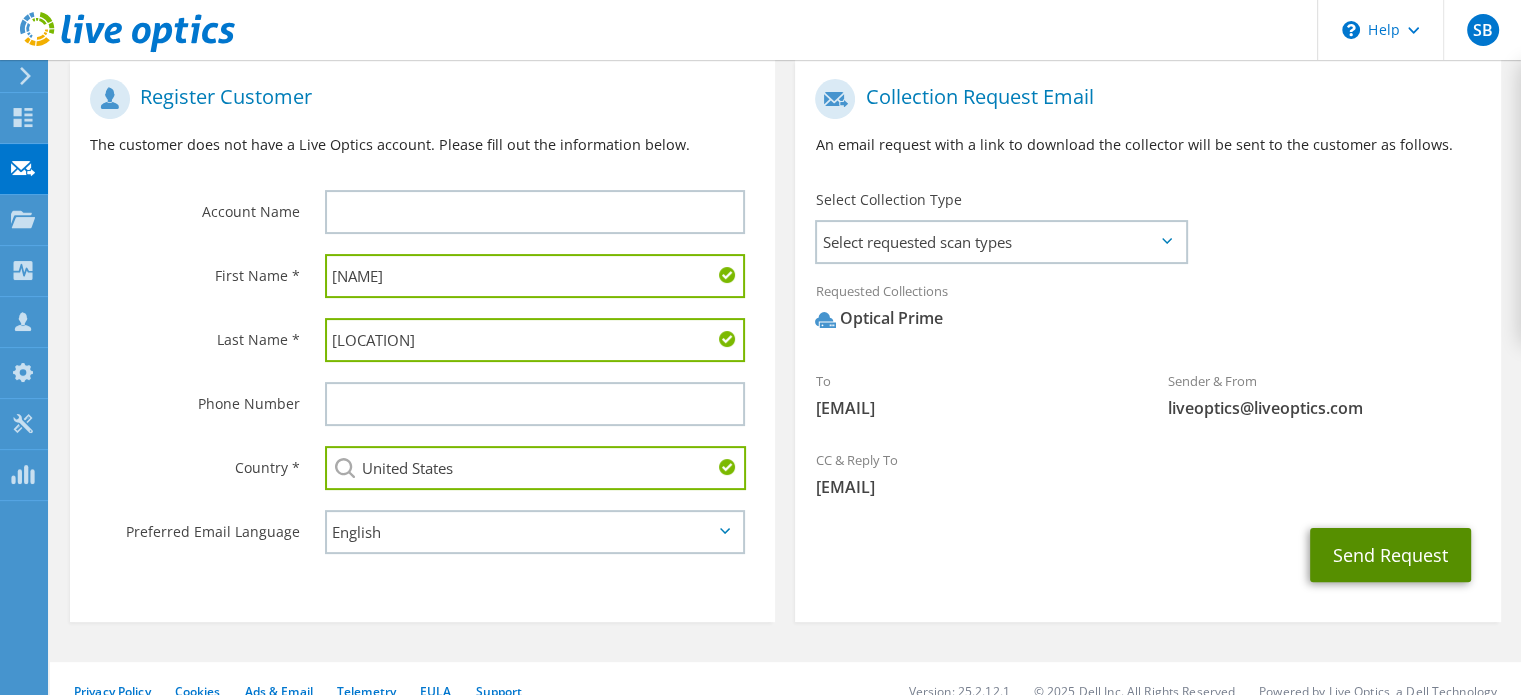 click on "Send Request" at bounding box center (1390, 555) 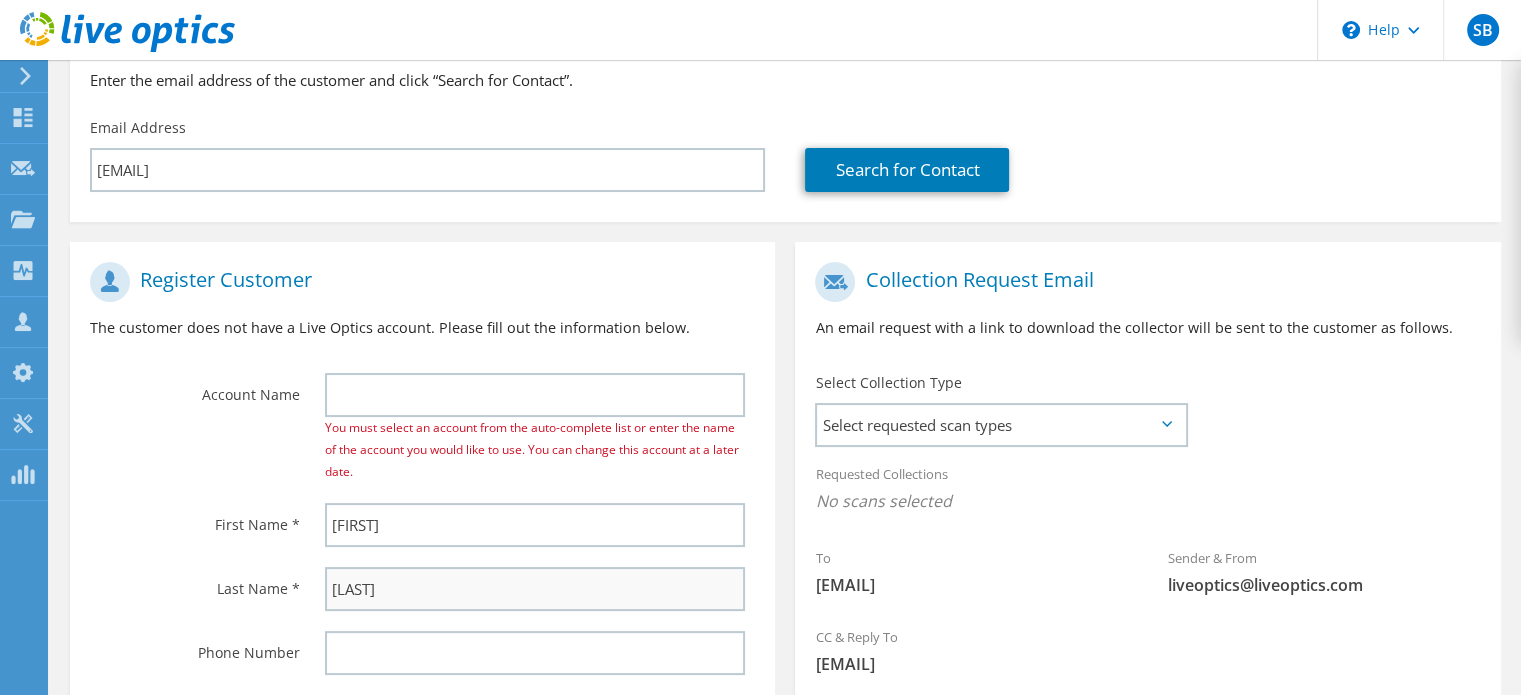 scroll, scrollTop: 460, scrollLeft: 0, axis: vertical 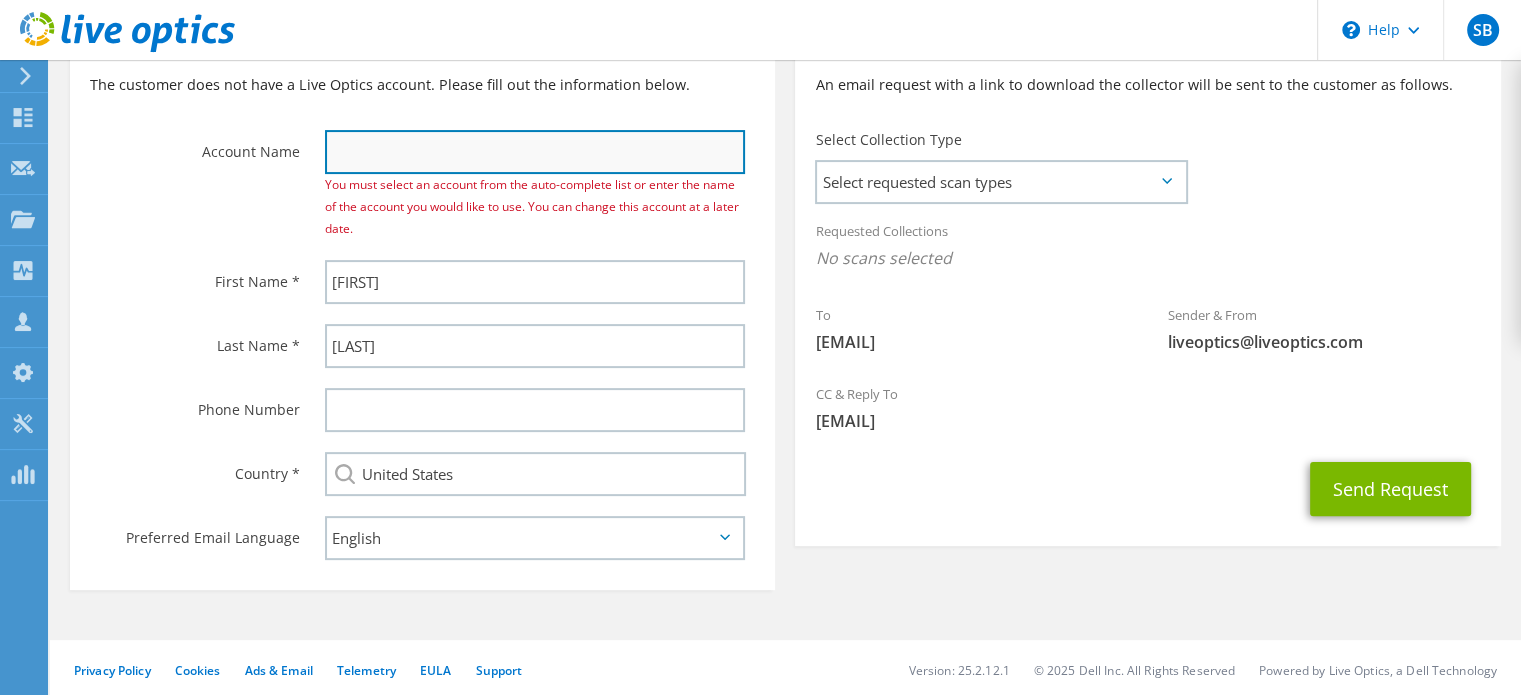 click at bounding box center (535, 152) 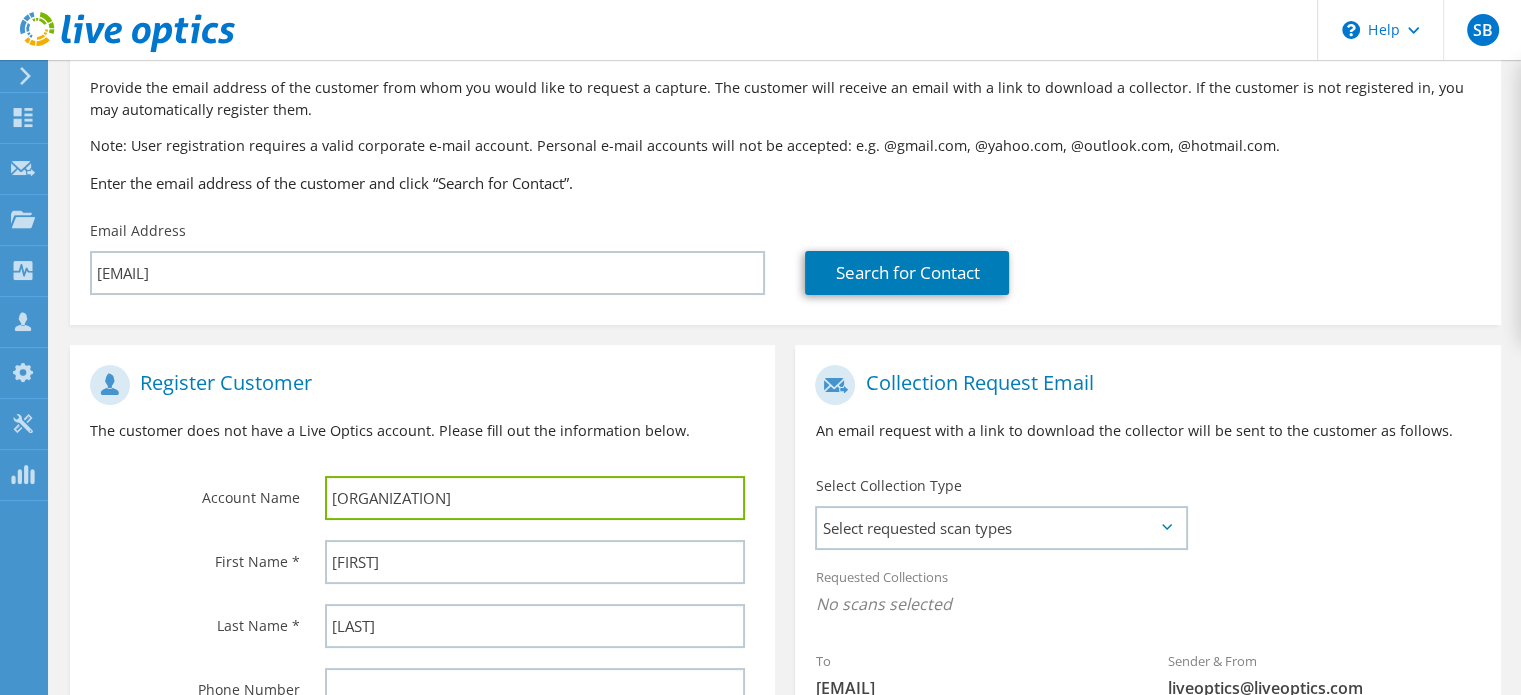scroll, scrollTop: 0, scrollLeft: 0, axis: both 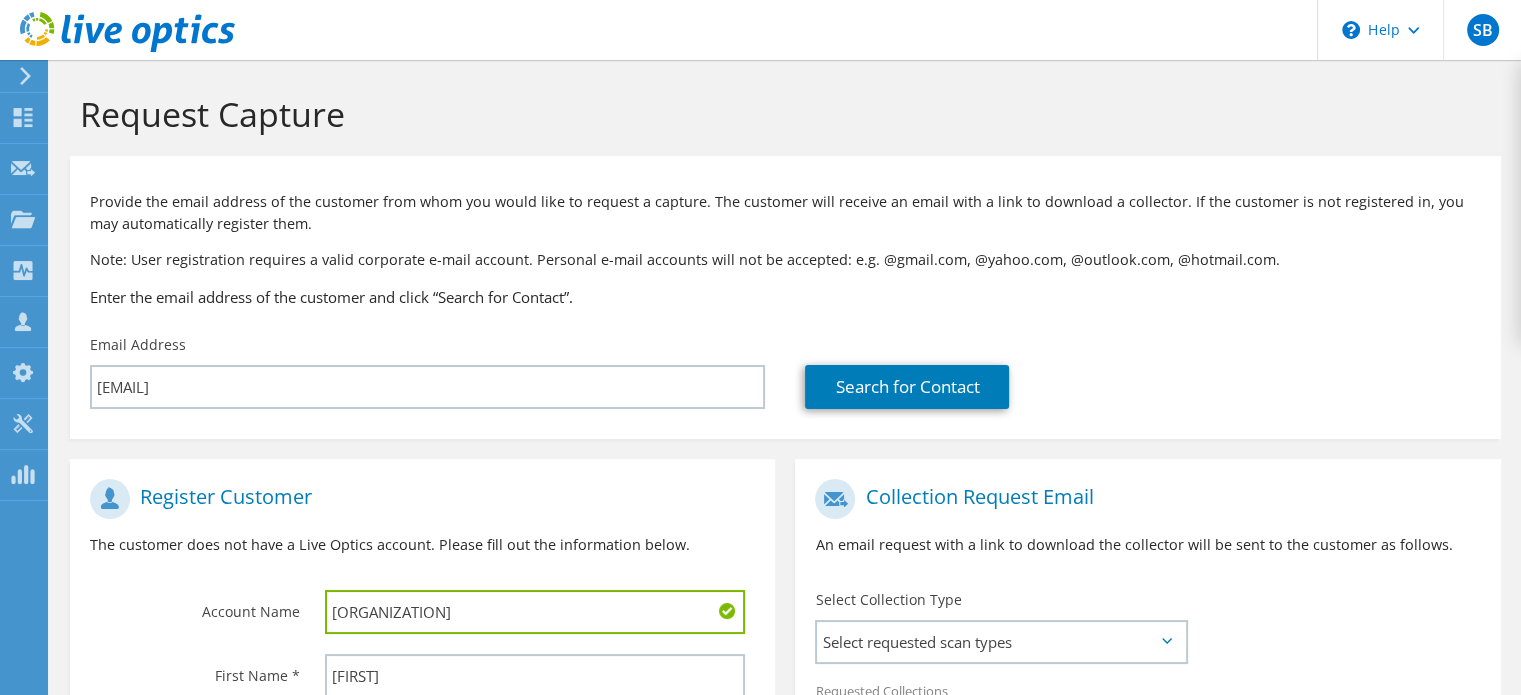 type on "Fresno Pacific University" 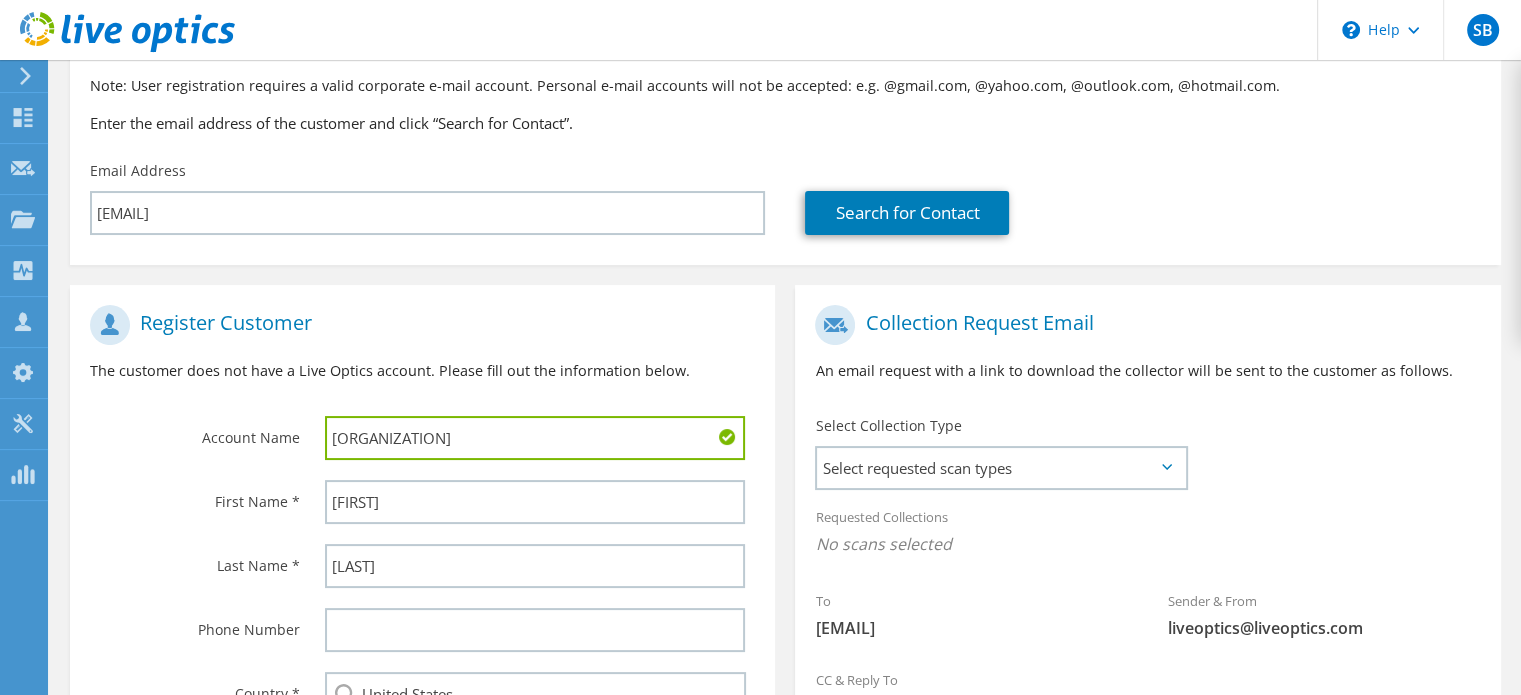 scroll, scrollTop: 300, scrollLeft: 0, axis: vertical 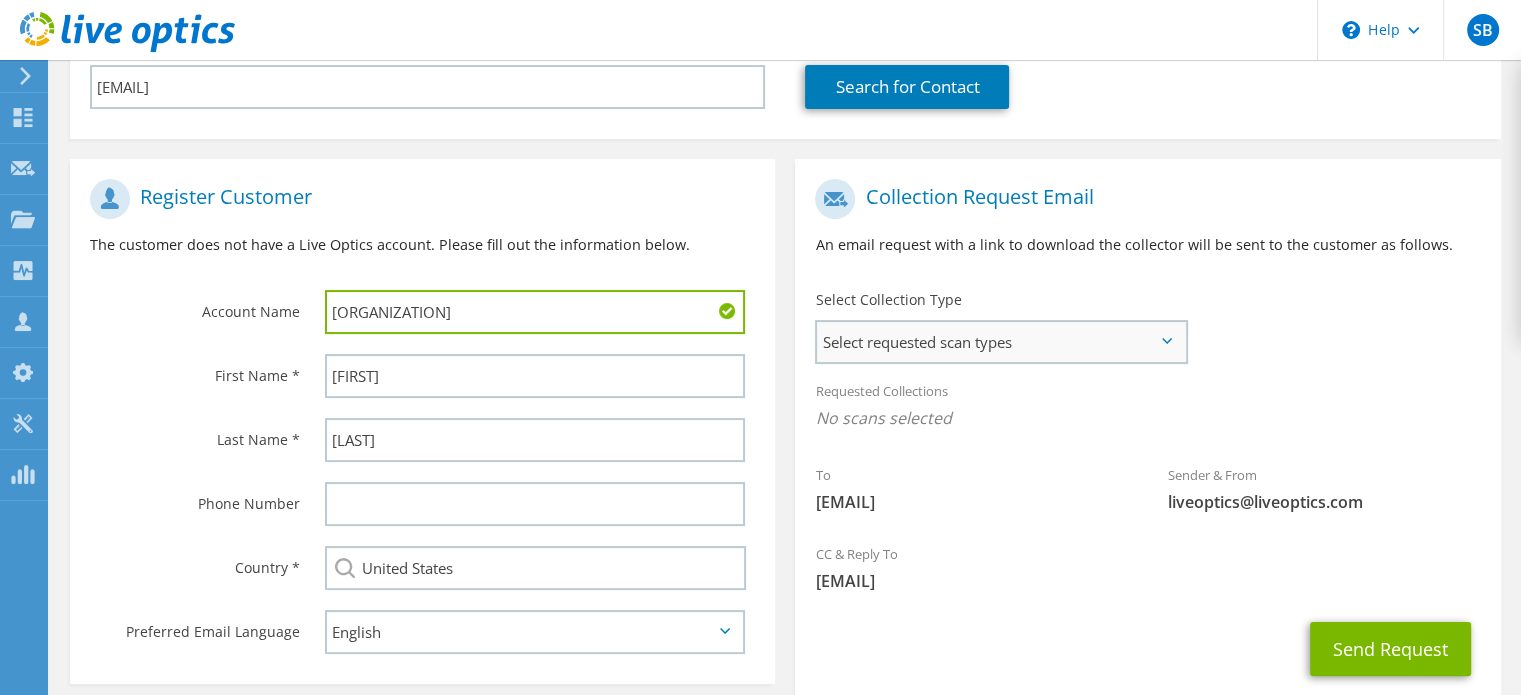 click on "Select requested scan types" at bounding box center [1001, 342] 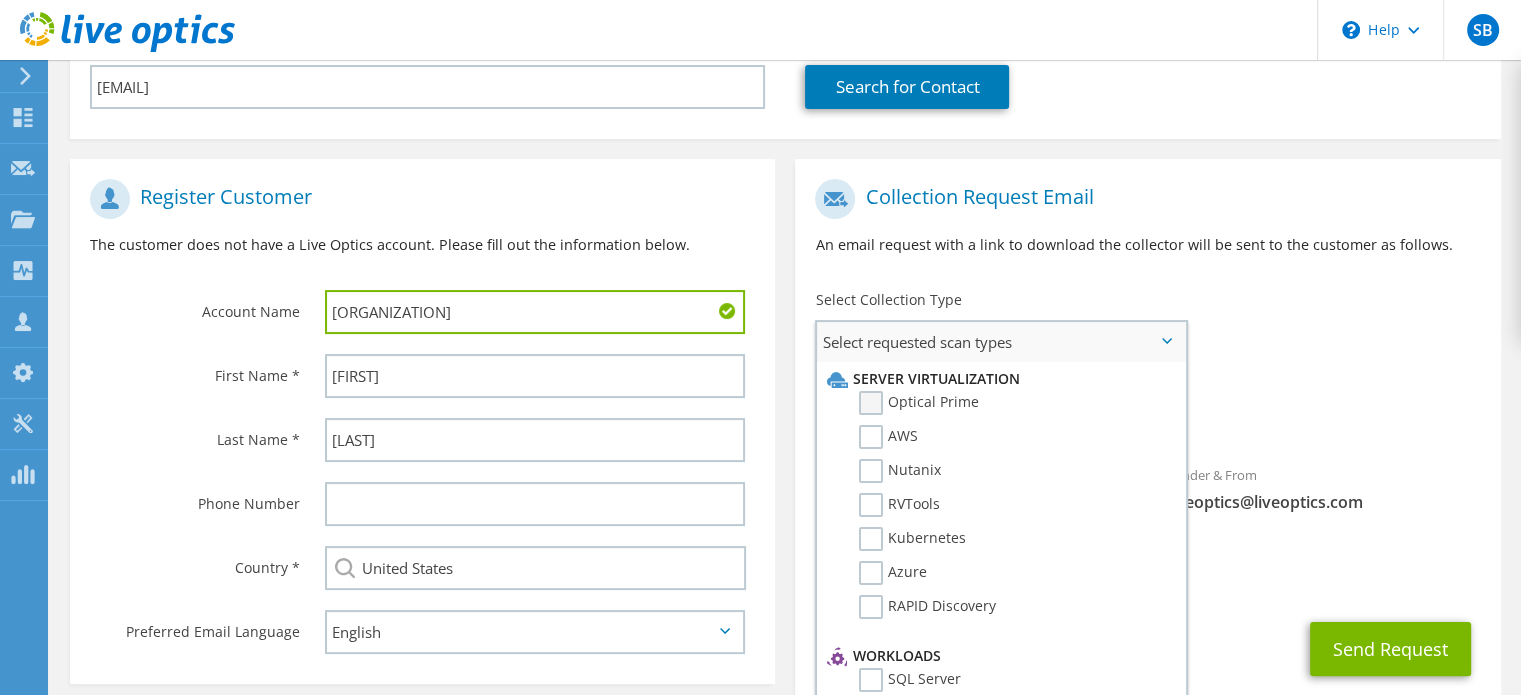 click on "Optical Prime" at bounding box center [919, 403] 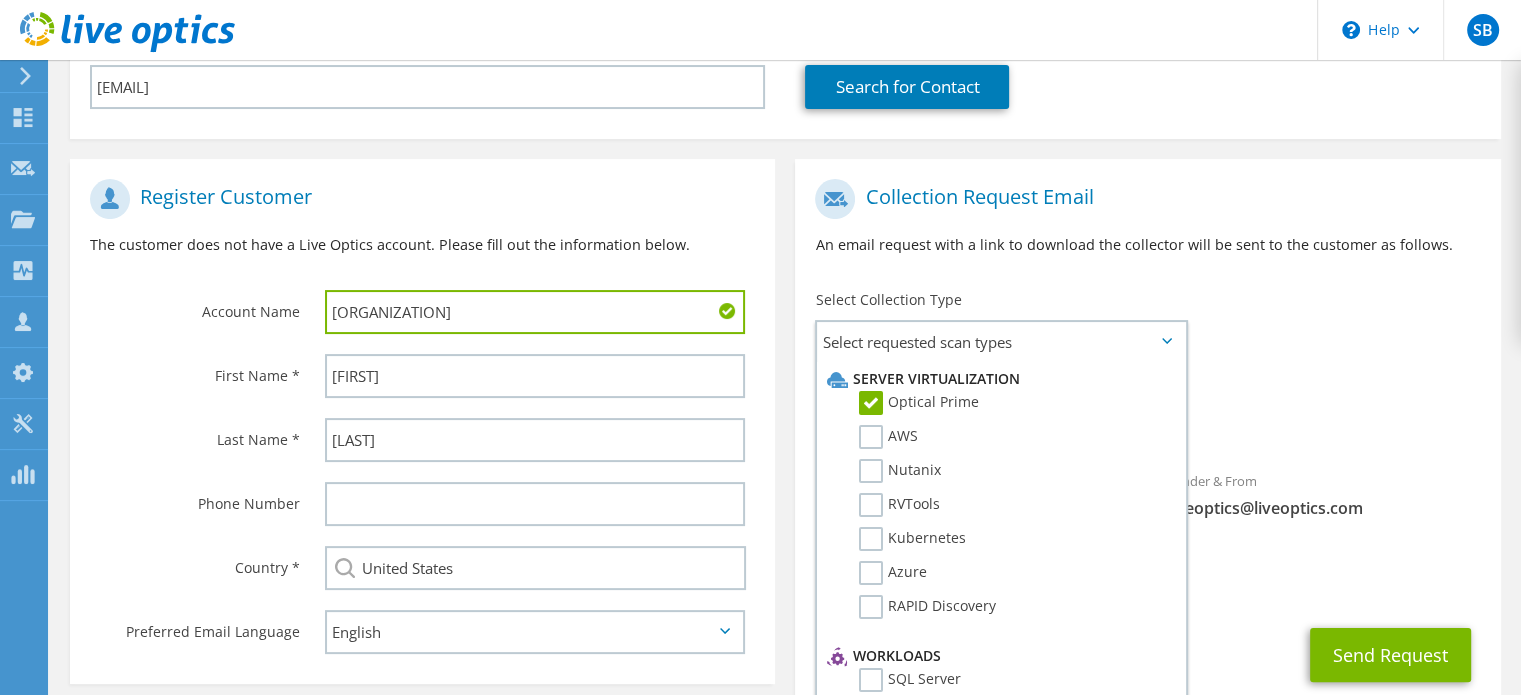 click on "An email request with a link to download the collector will be sent to the customer as follows." at bounding box center [1147, 245] 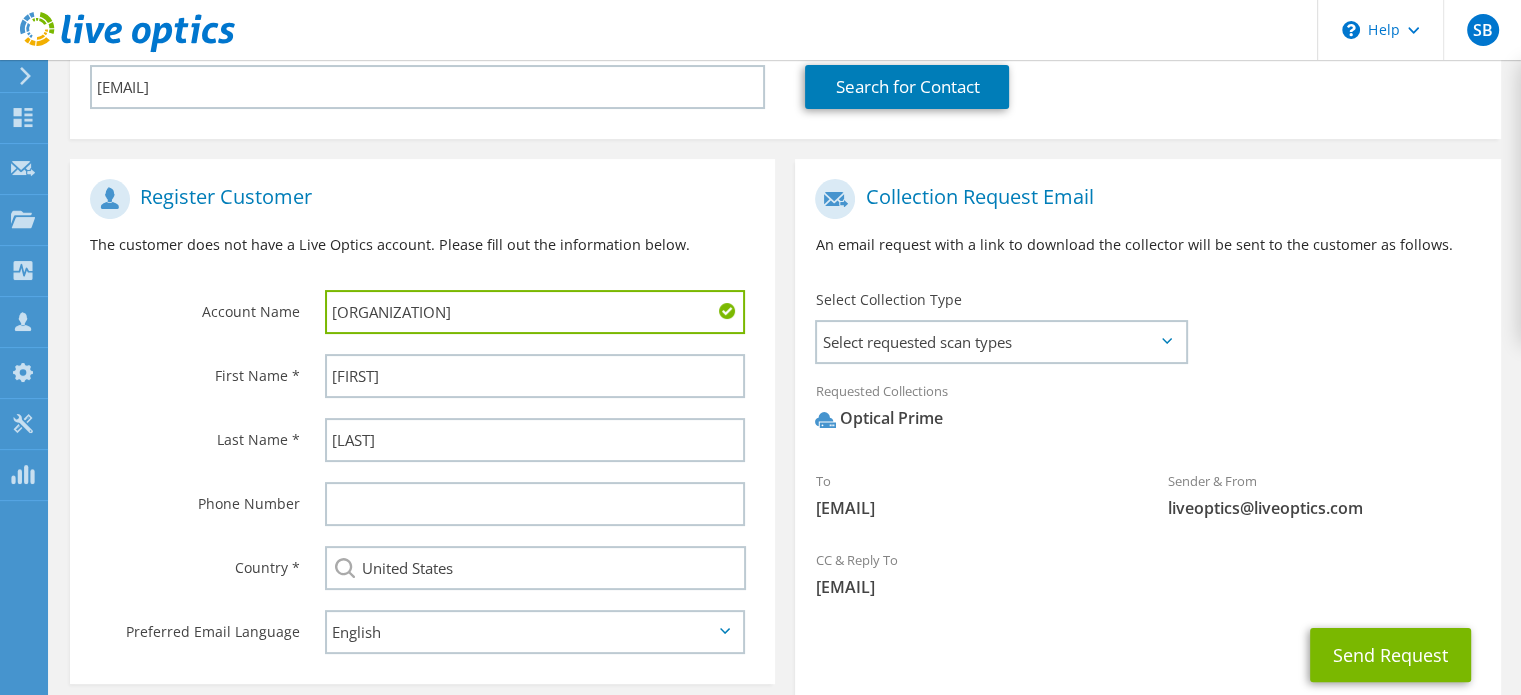 scroll, scrollTop: 427, scrollLeft: 0, axis: vertical 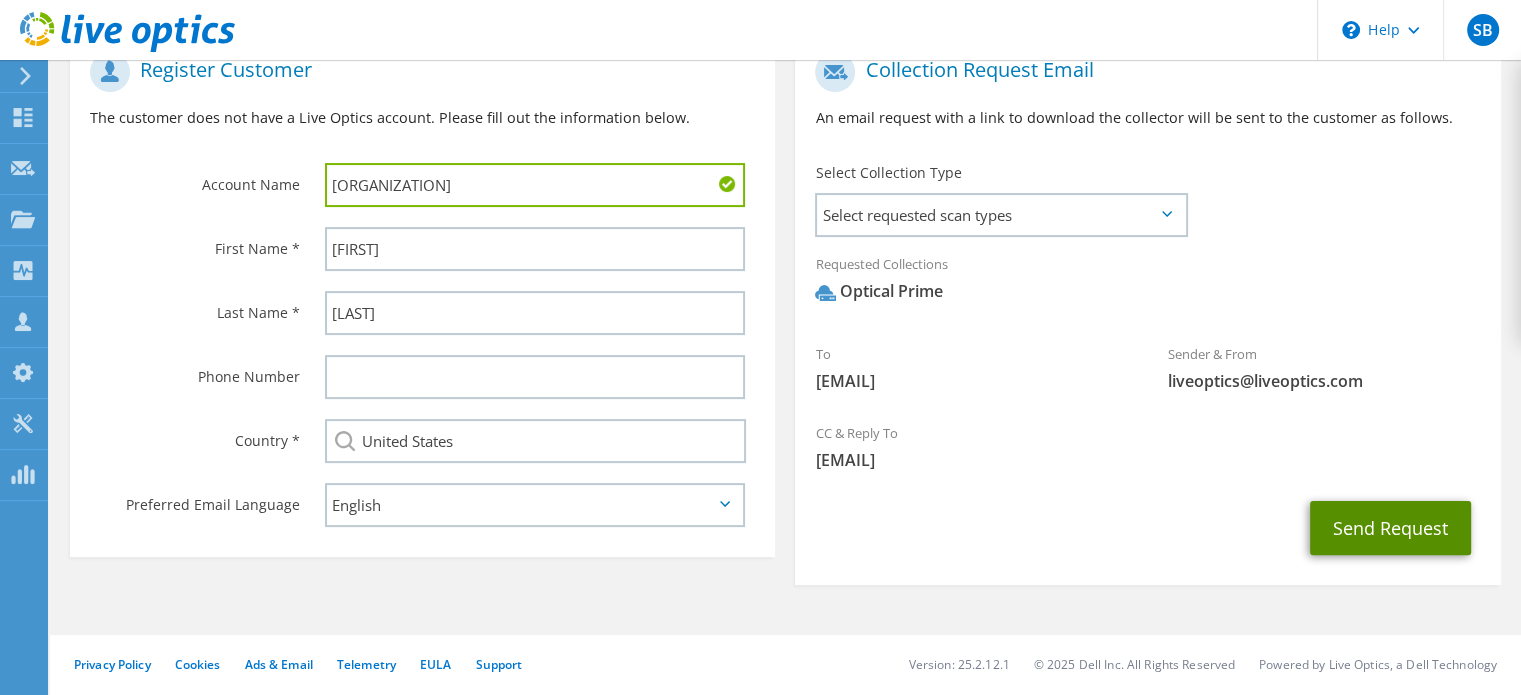 click on "Send Request" at bounding box center (1390, 528) 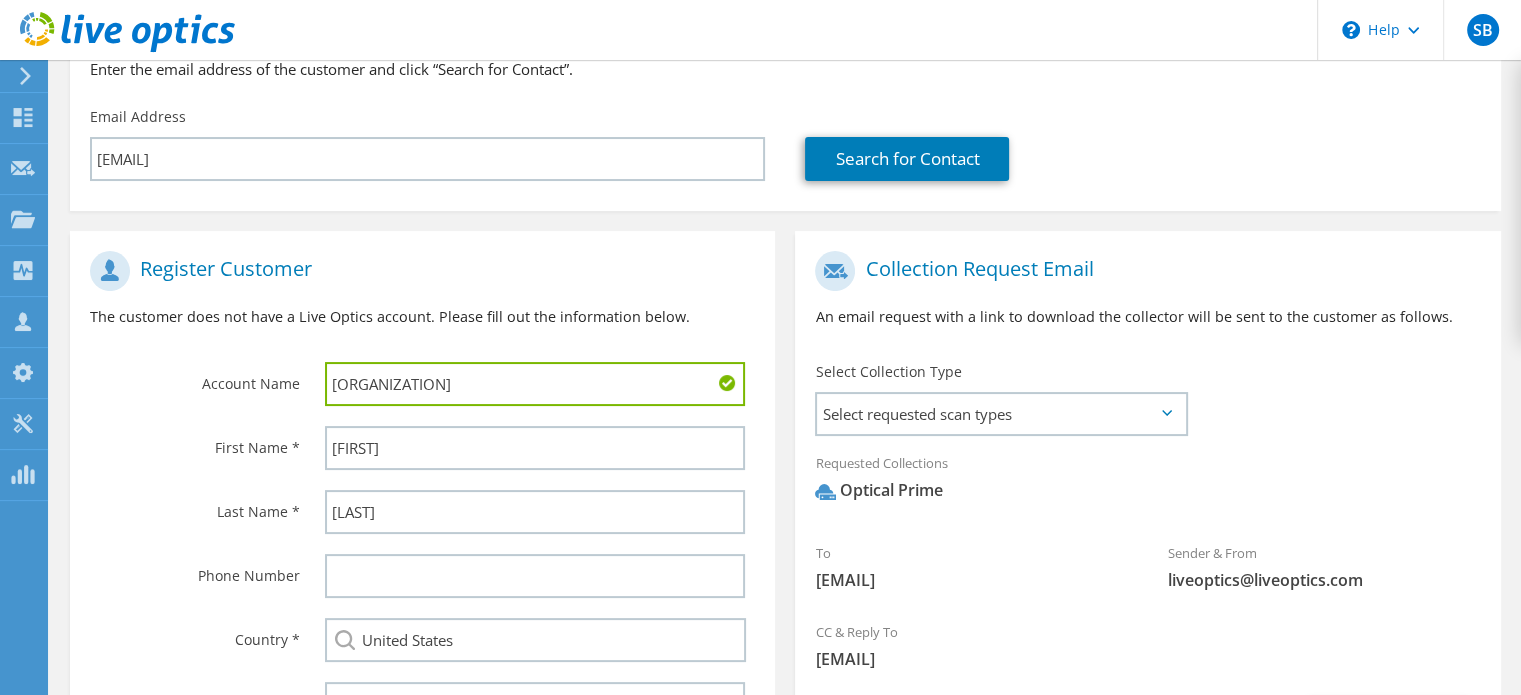 scroll, scrollTop: 227, scrollLeft: 0, axis: vertical 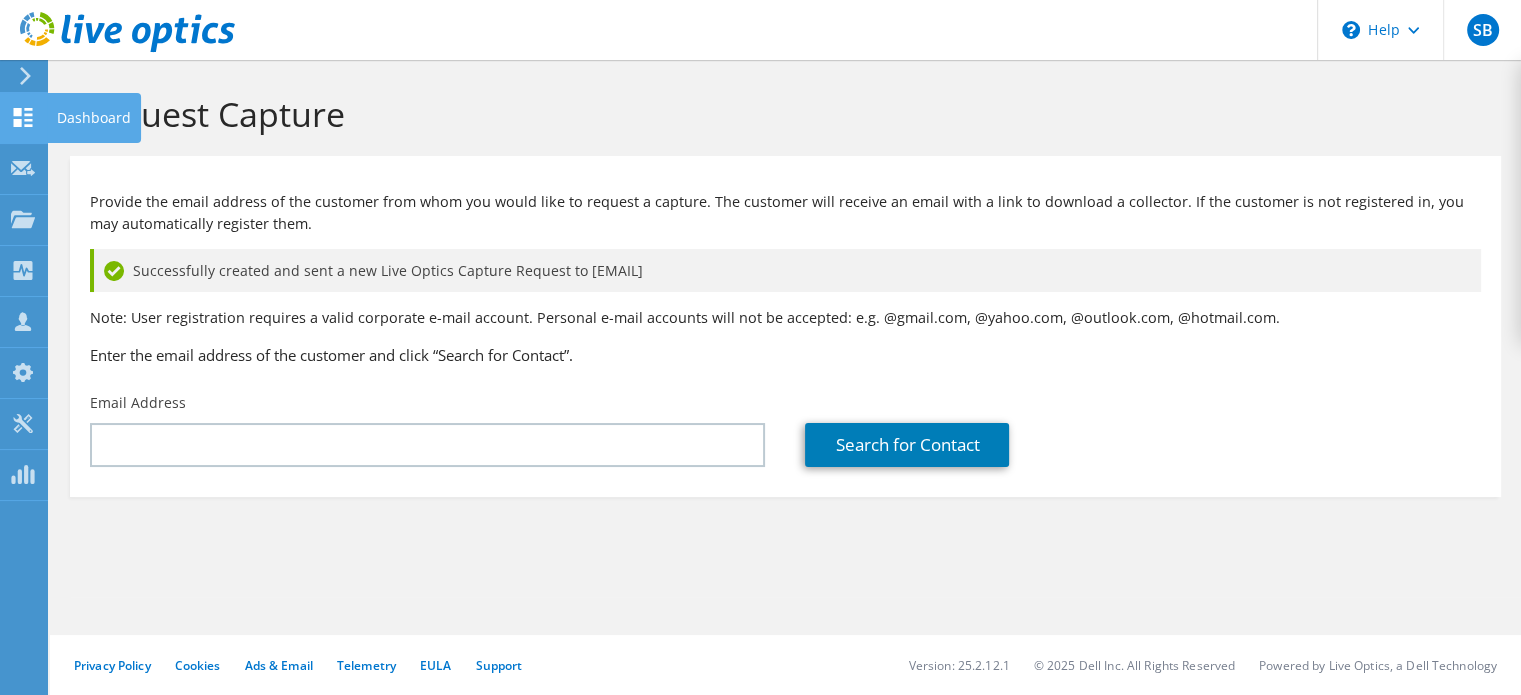 click on "Dashboard" at bounding box center [-66, 118] 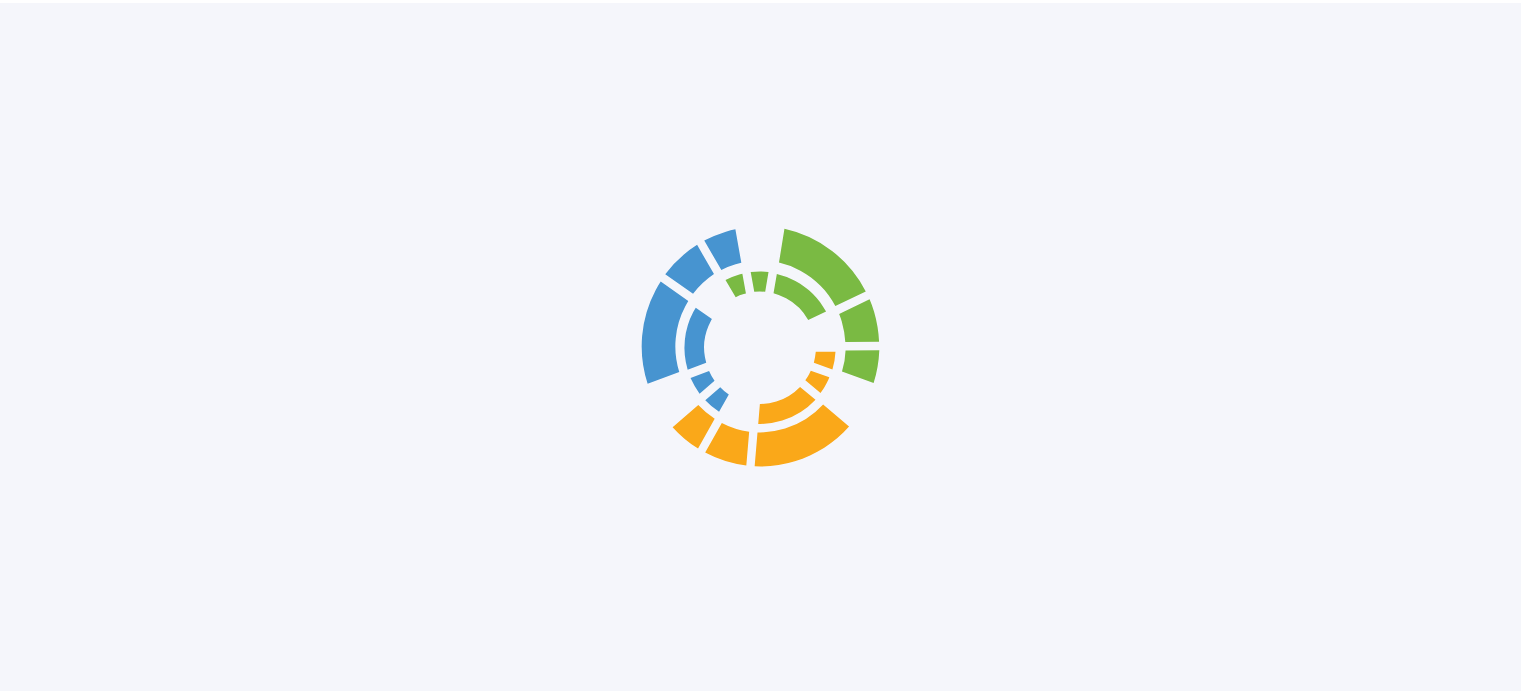 scroll, scrollTop: 0, scrollLeft: 0, axis: both 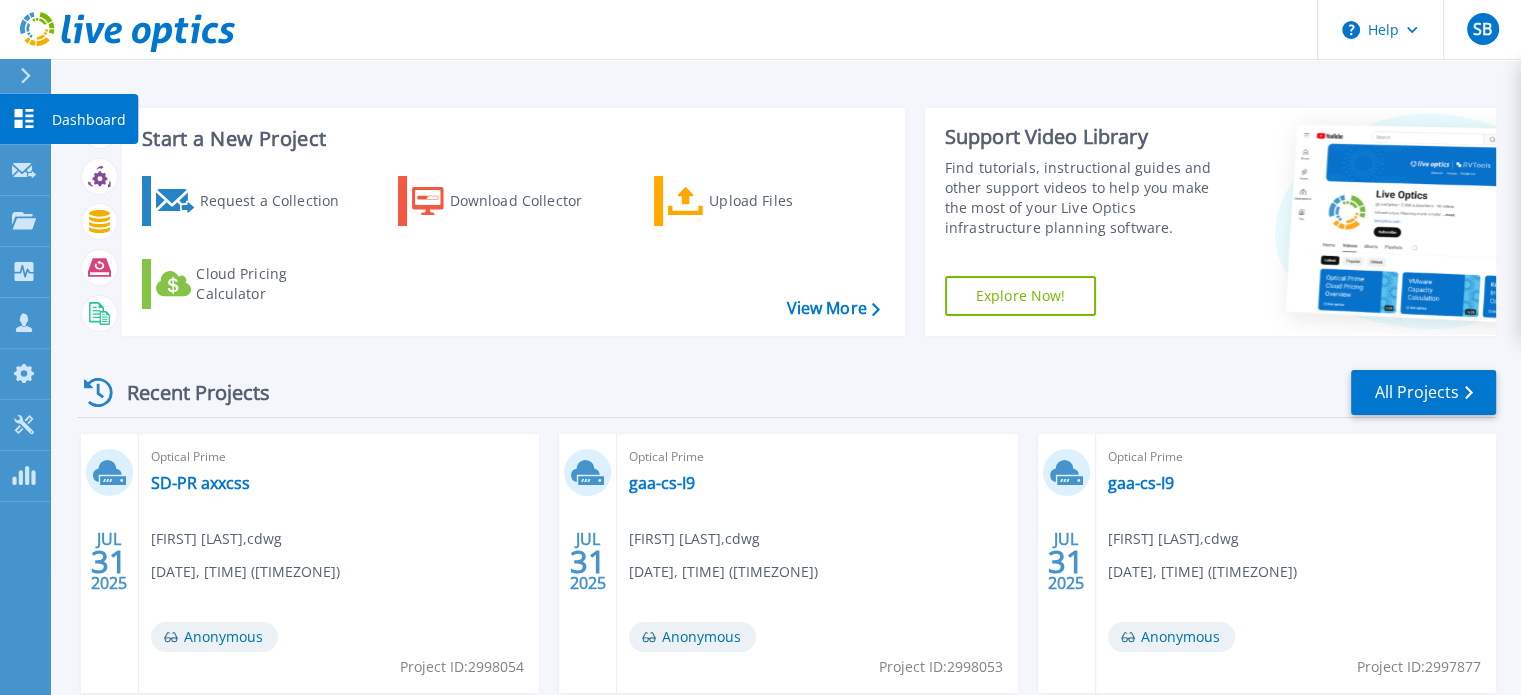 click 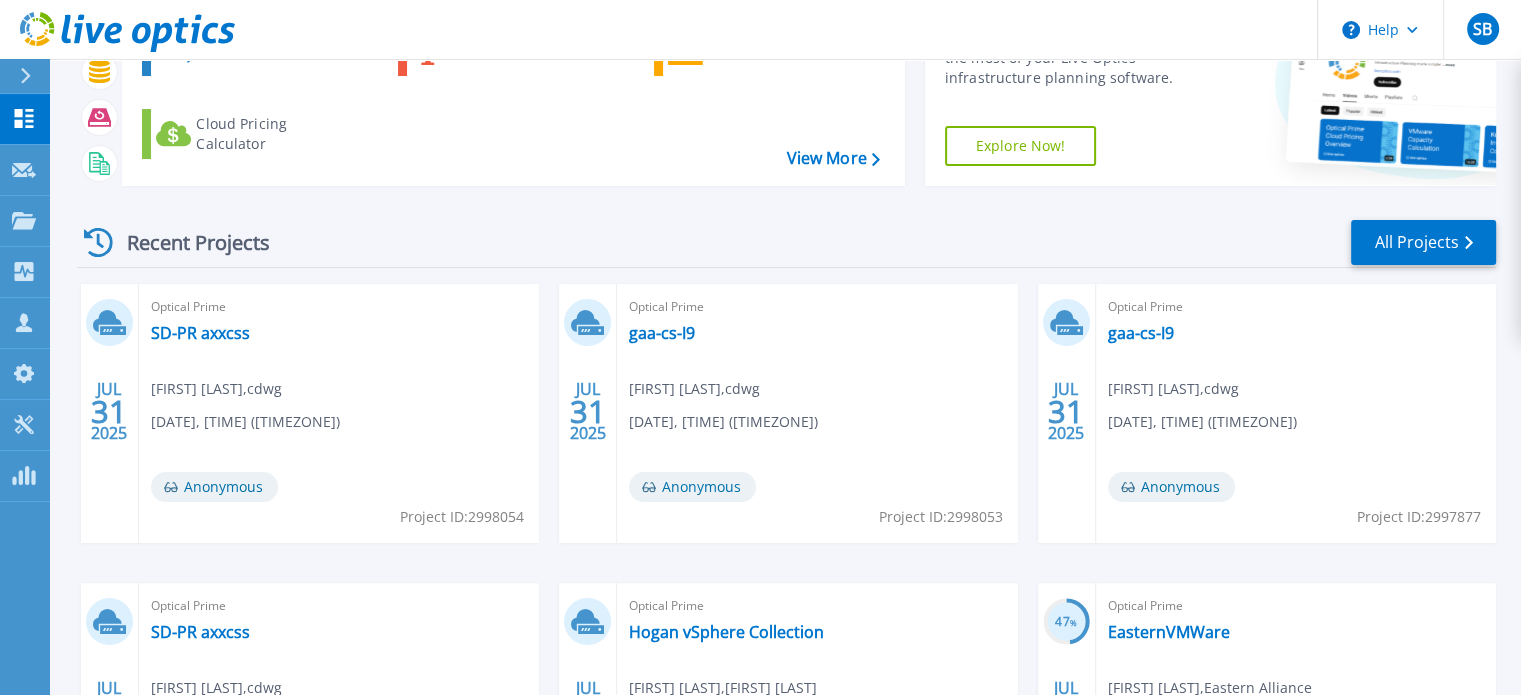 scroll, scrollTop: 0, scrollLeft: 0, axis: both 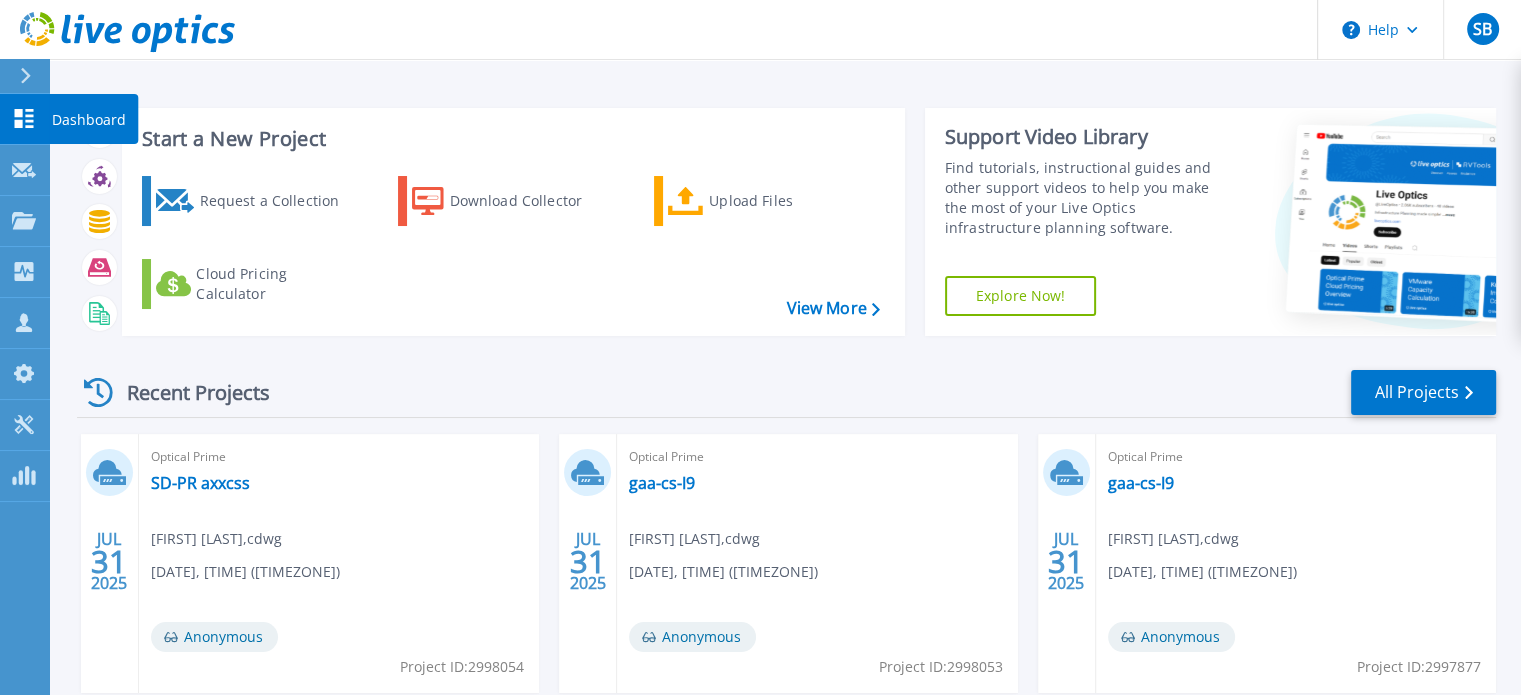 click on "Dashboard" at bounding box center (89, 120) 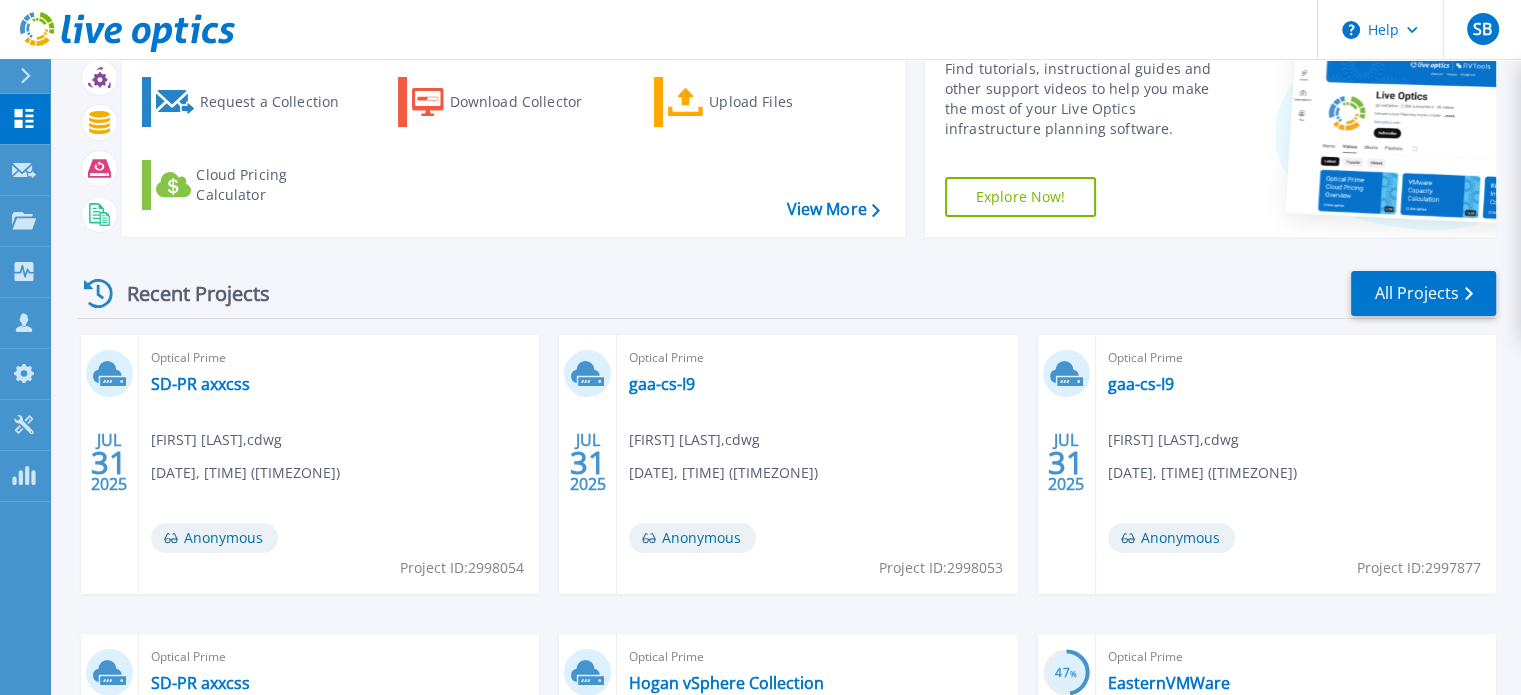 scroll, scrollTop: 100, scrollLeft: 0, axis: vertical 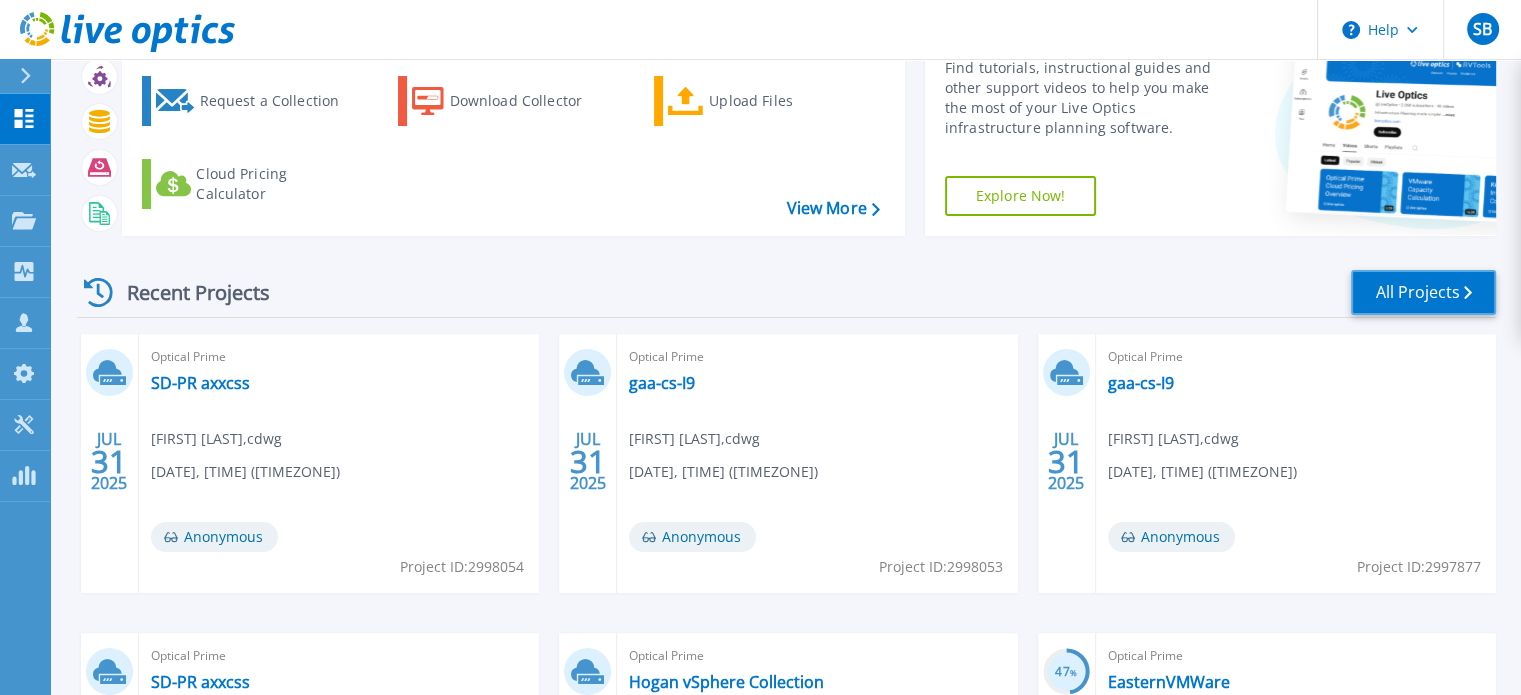 click on "All Projects" at bounding box center (1423, 292) 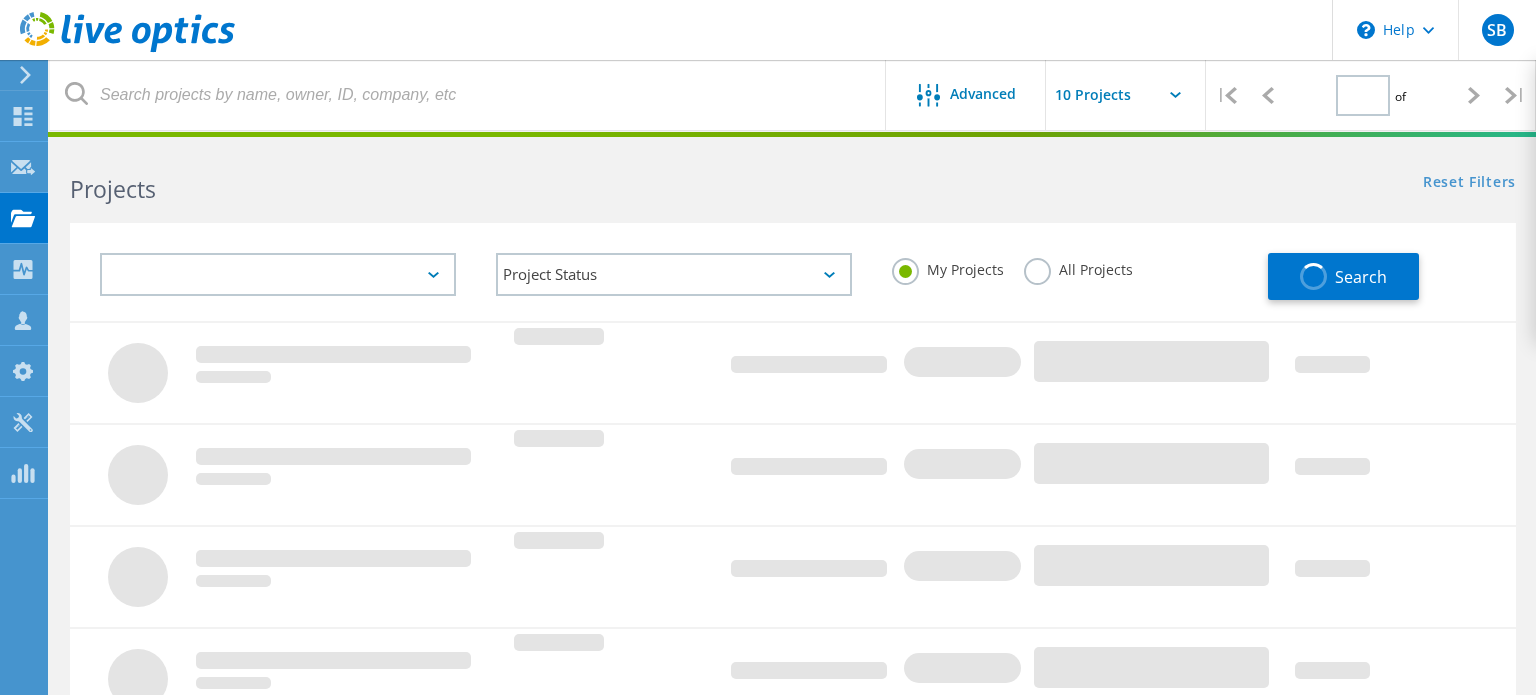 type on "1" 